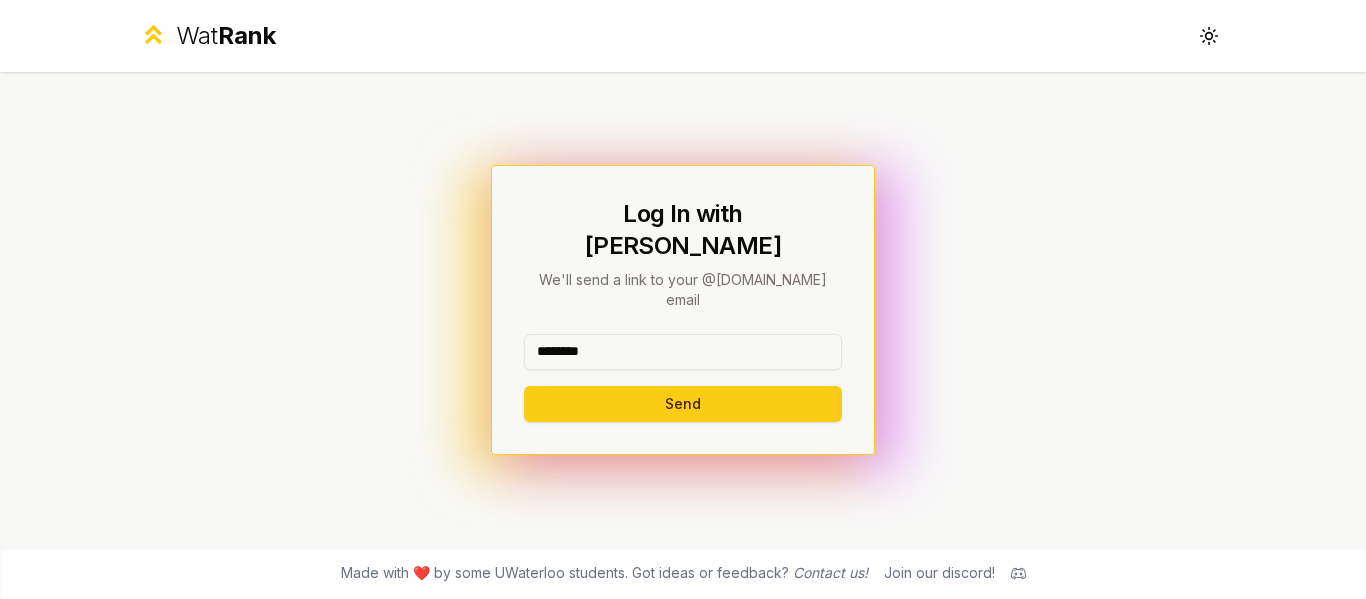 scroll, scrollTop: 0, scrollLeft: 0, axis: both 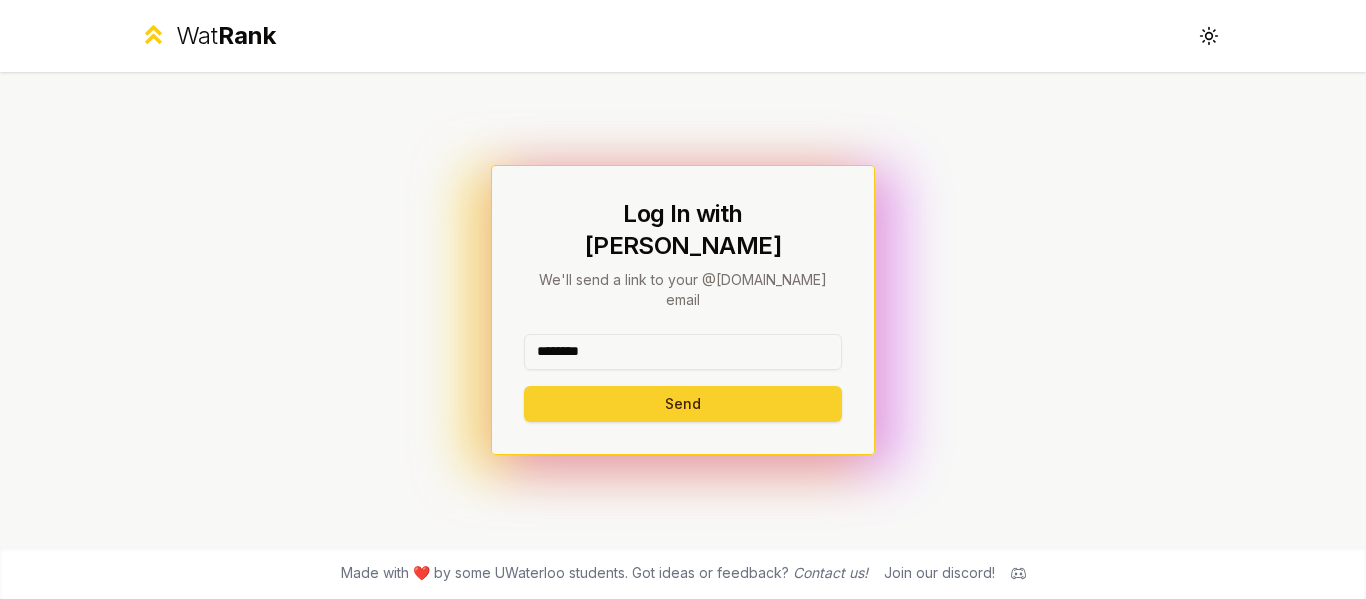 click on "Send" at bounding box center [683, 404] 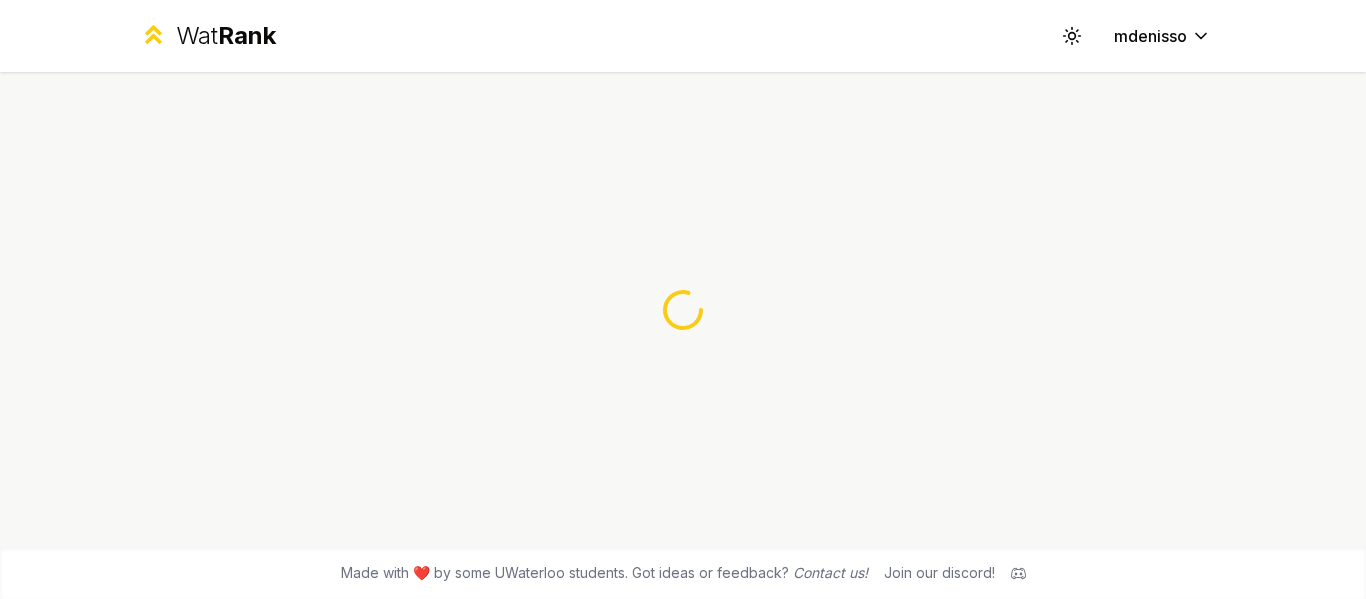 scroll, scrollTop: 0, scrollLeft: 0, axis: both 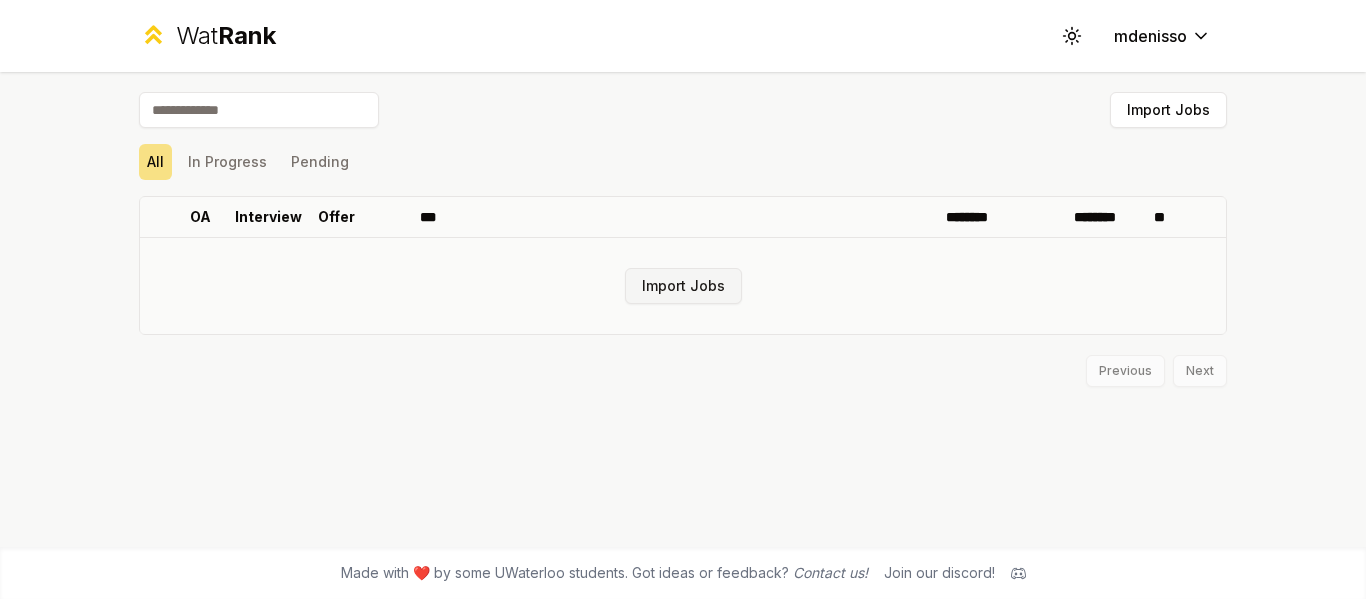 click on "Import Jobs" at bounding box center (683, 286) 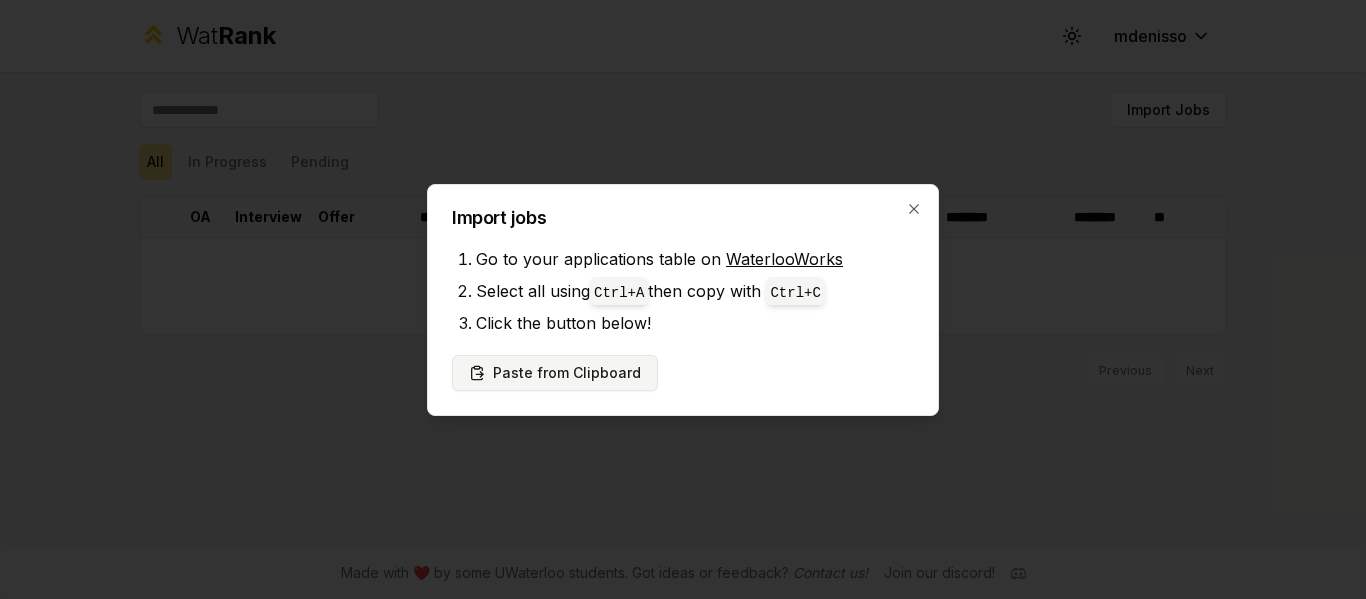 click on "Paste from Clipboard" at bounding box center [555, 373] 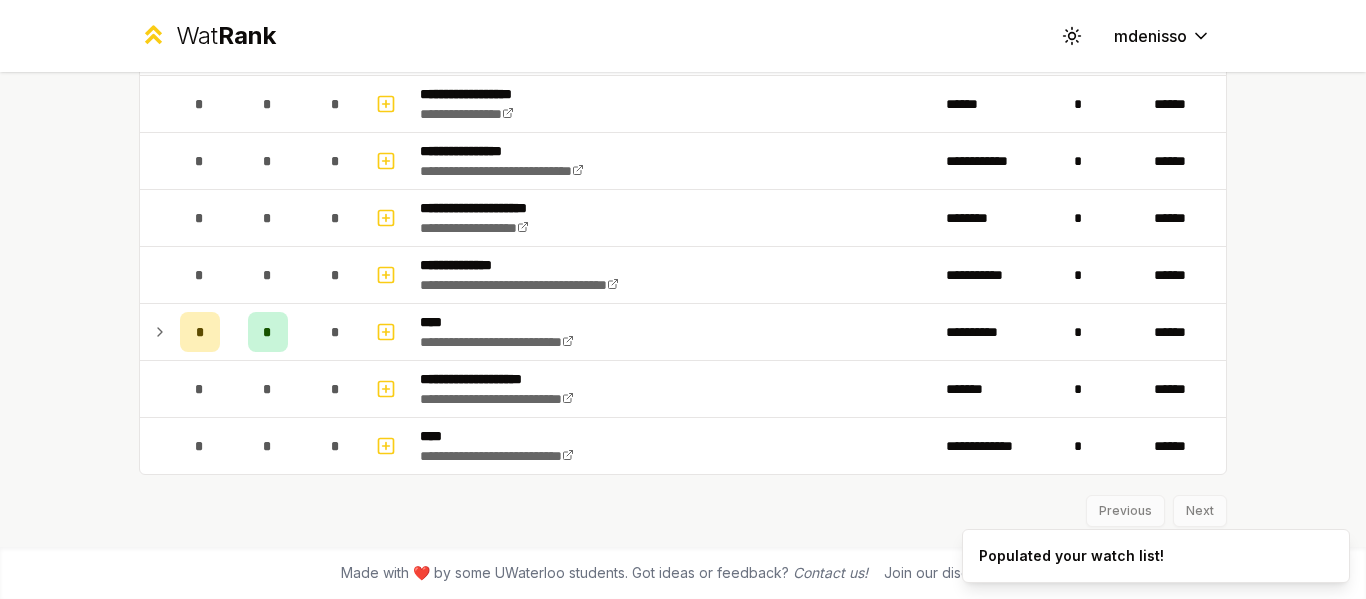scroll, scrollTop: 2323, scrollLeft: 0, axis: vertical 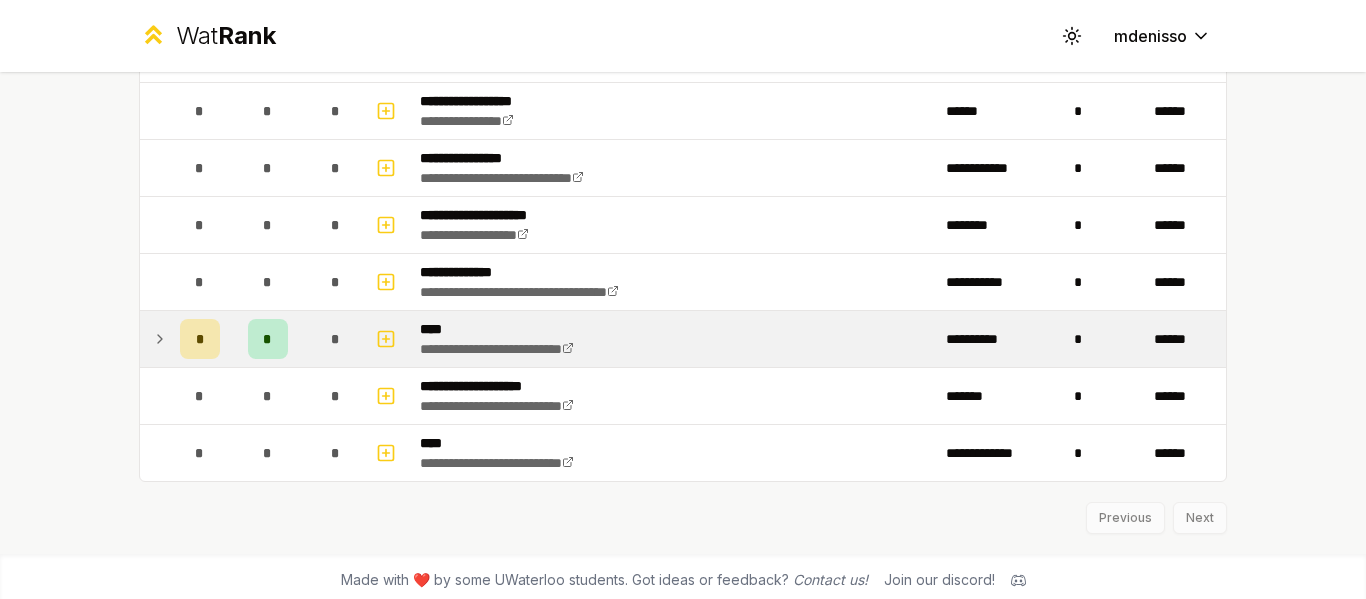 click at bounding box center [156, 339] 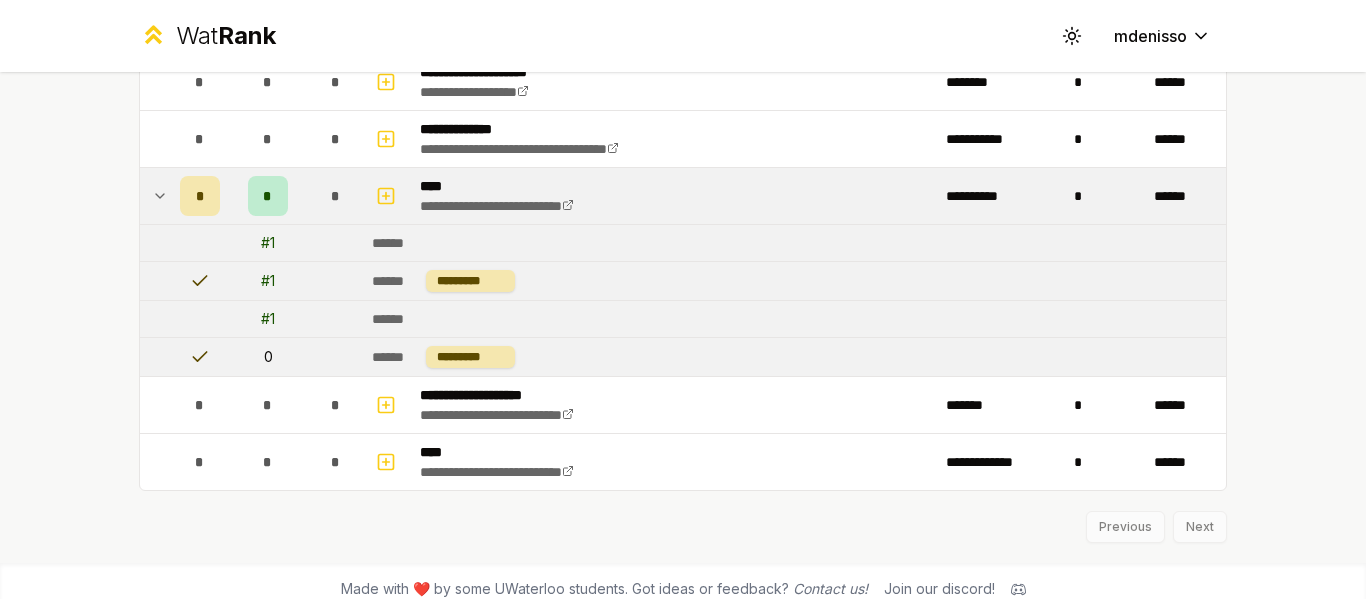 scroll, scrollTop: 2482, scrollLeft: 0, axis: vertical 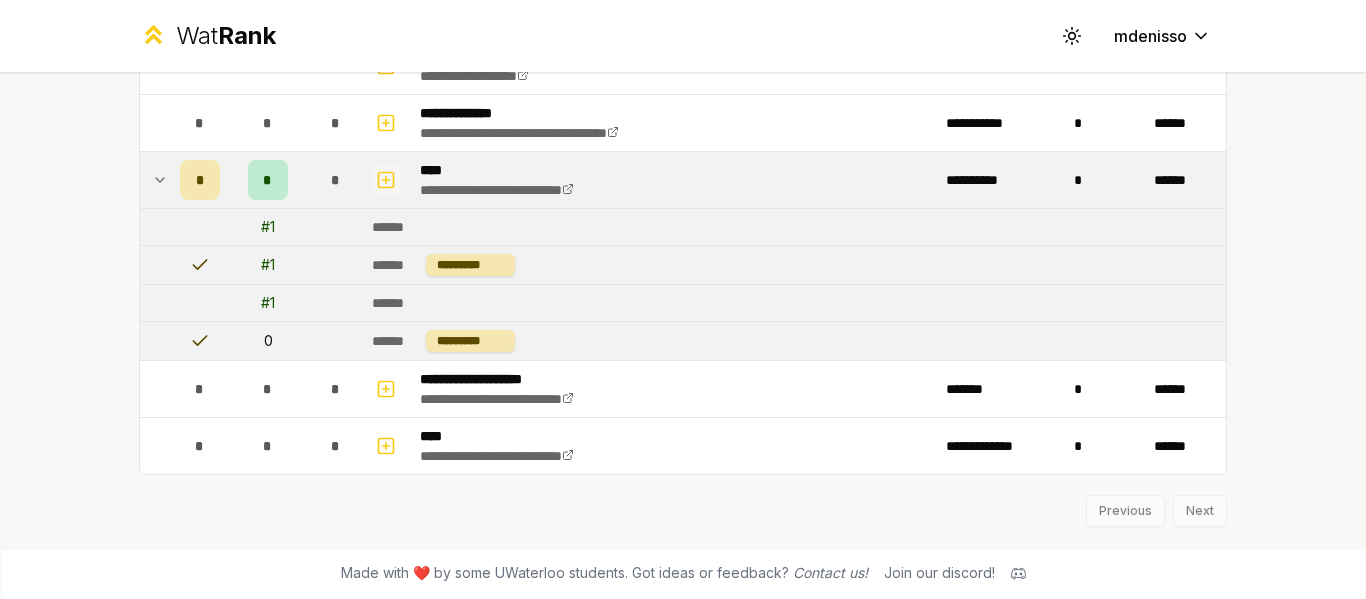 click 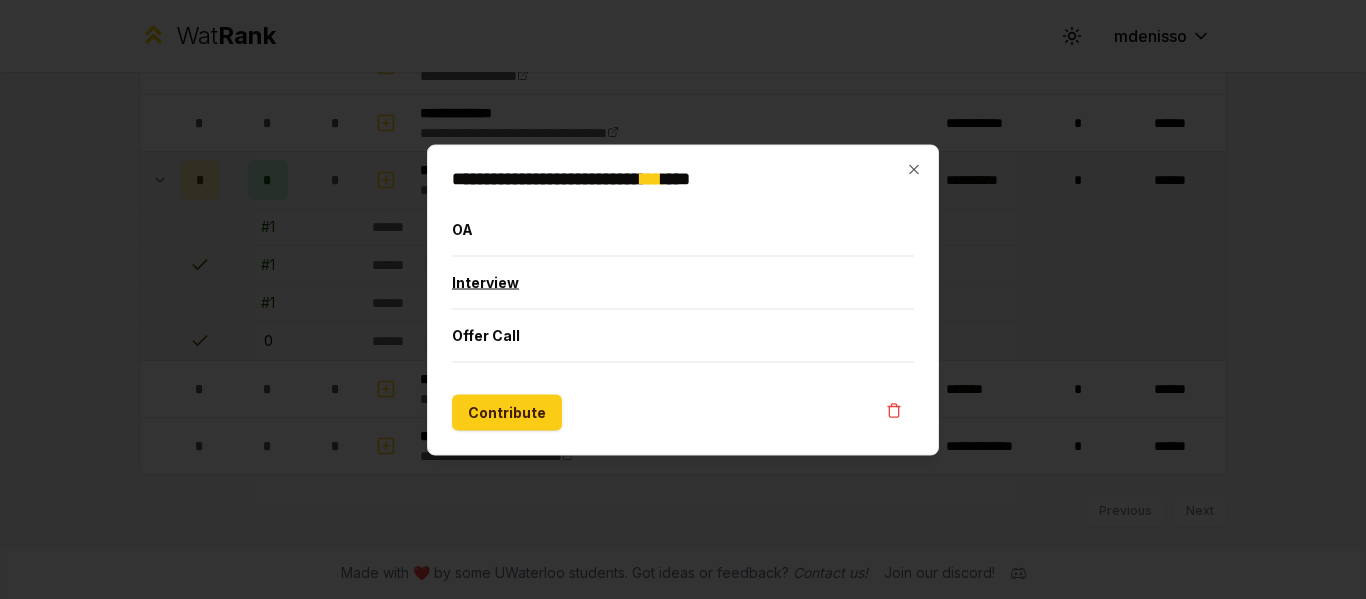 click on "Interview" at bounding box center [683, 282] 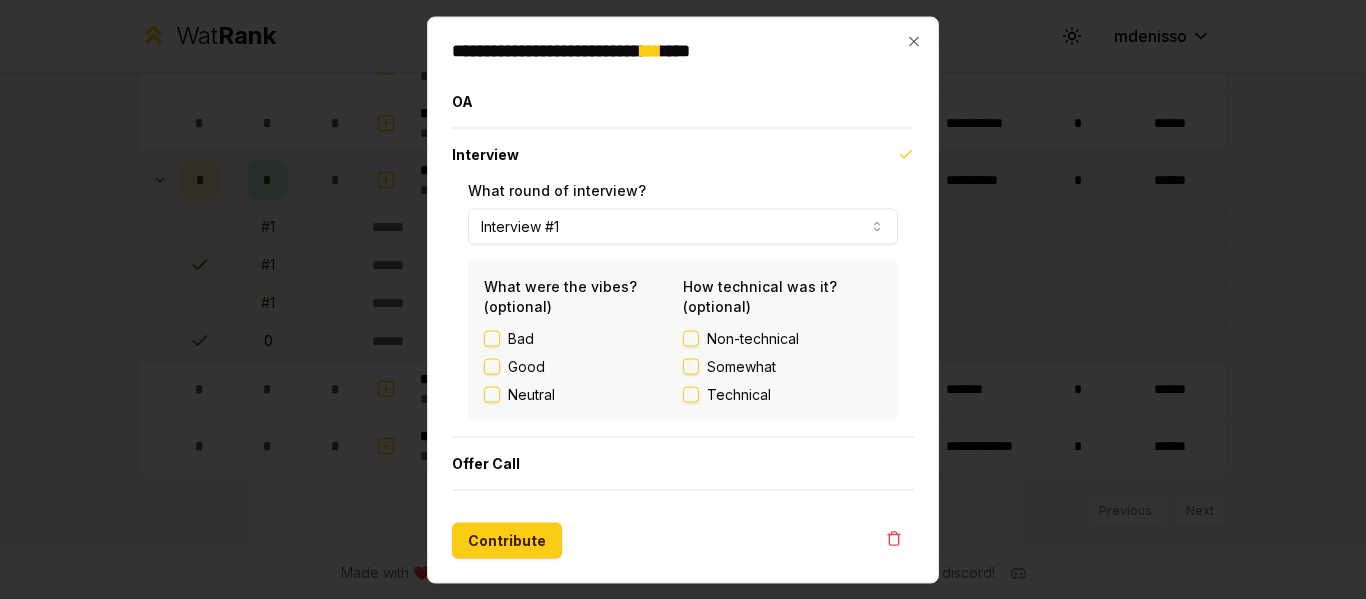 click on "Interview #1" at bounding box center [683, 226] 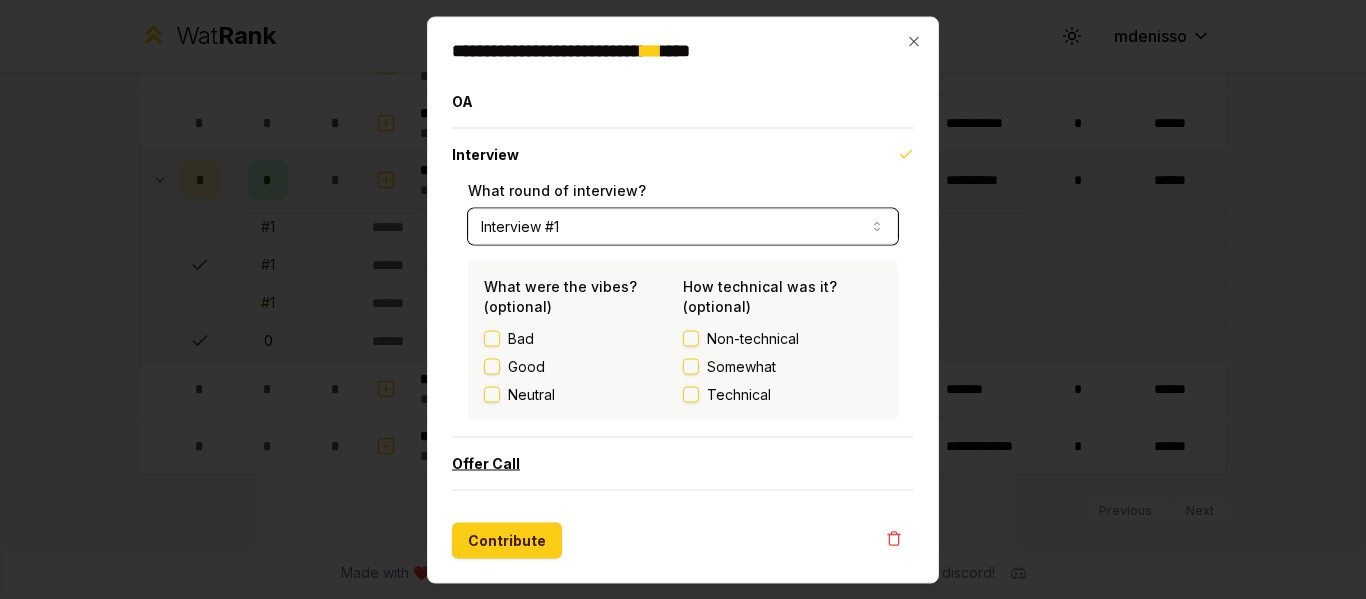 click on "Offer Call" at bounding box center (683, 463) 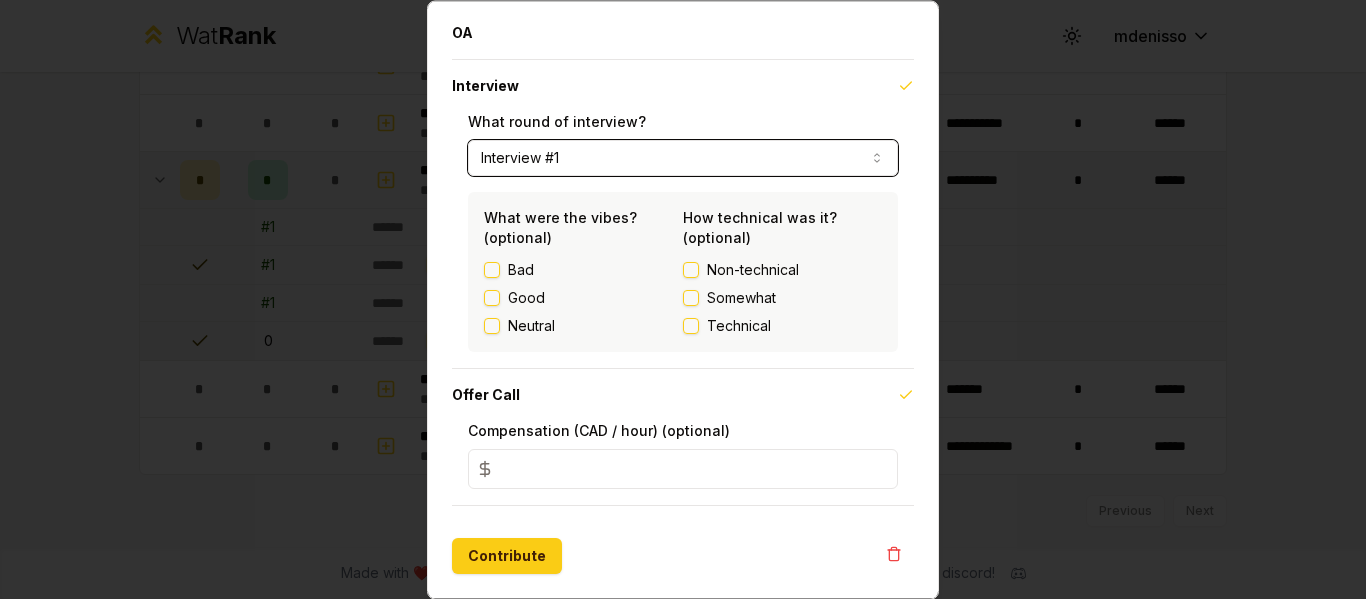 scroll, scrollTop: 0, scrollLeft: 0, axis: both 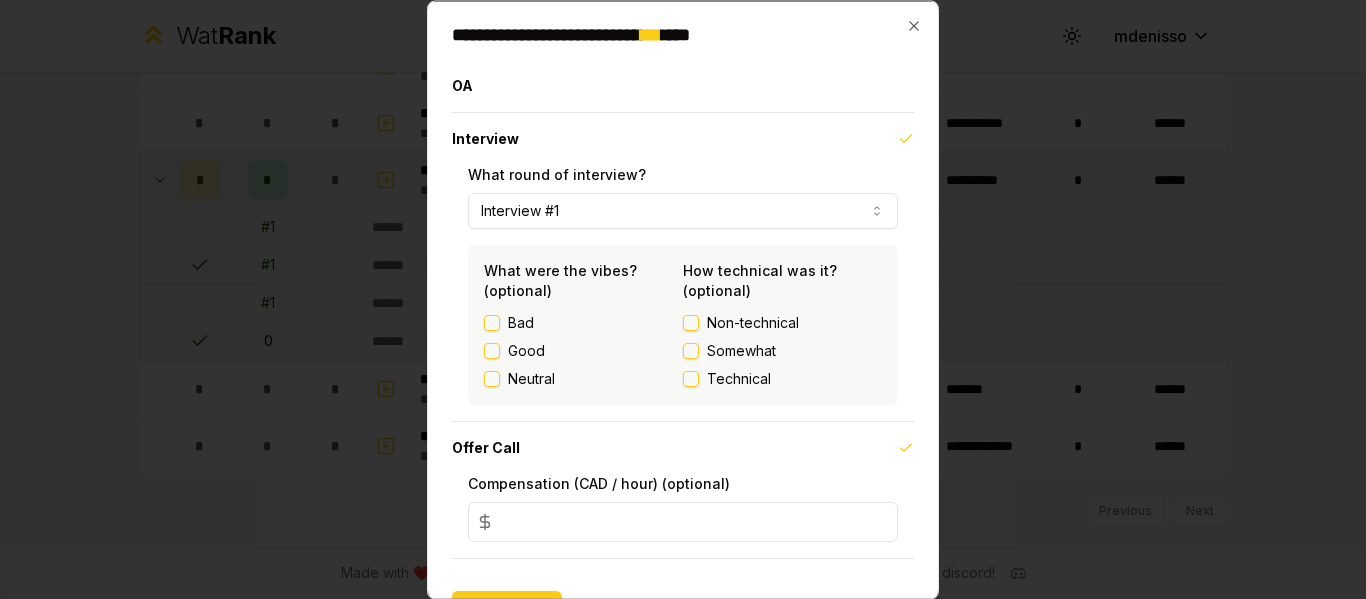 click on "**********" at bounding box center (675, 34) 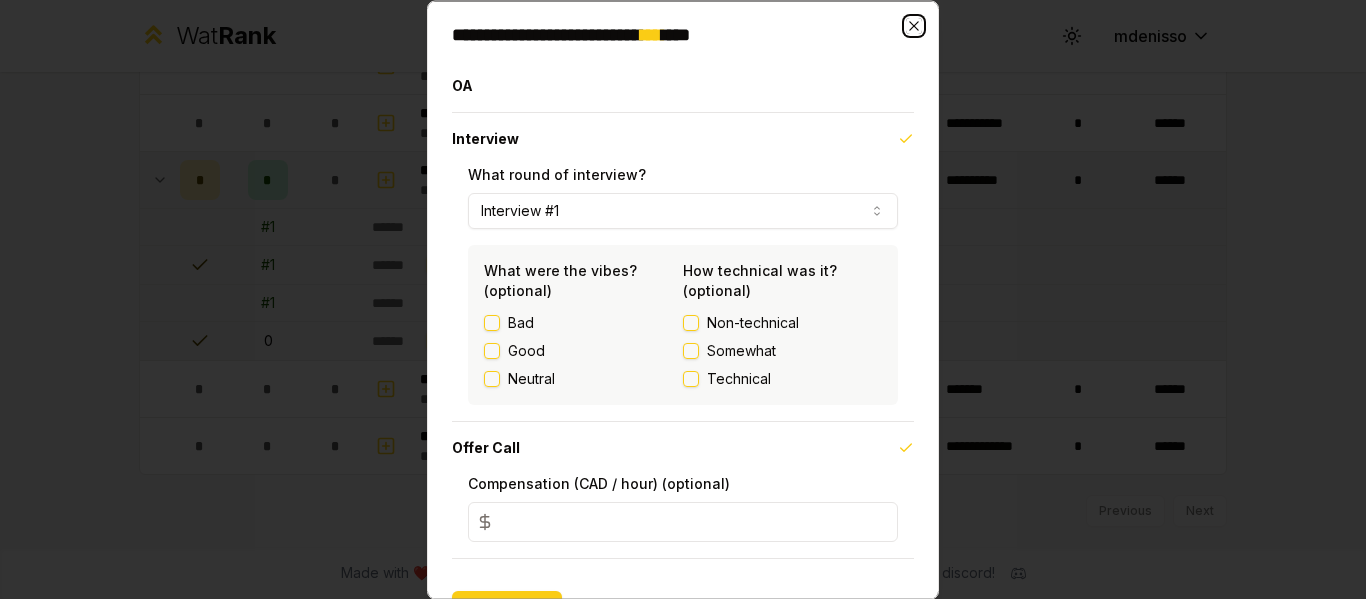 click 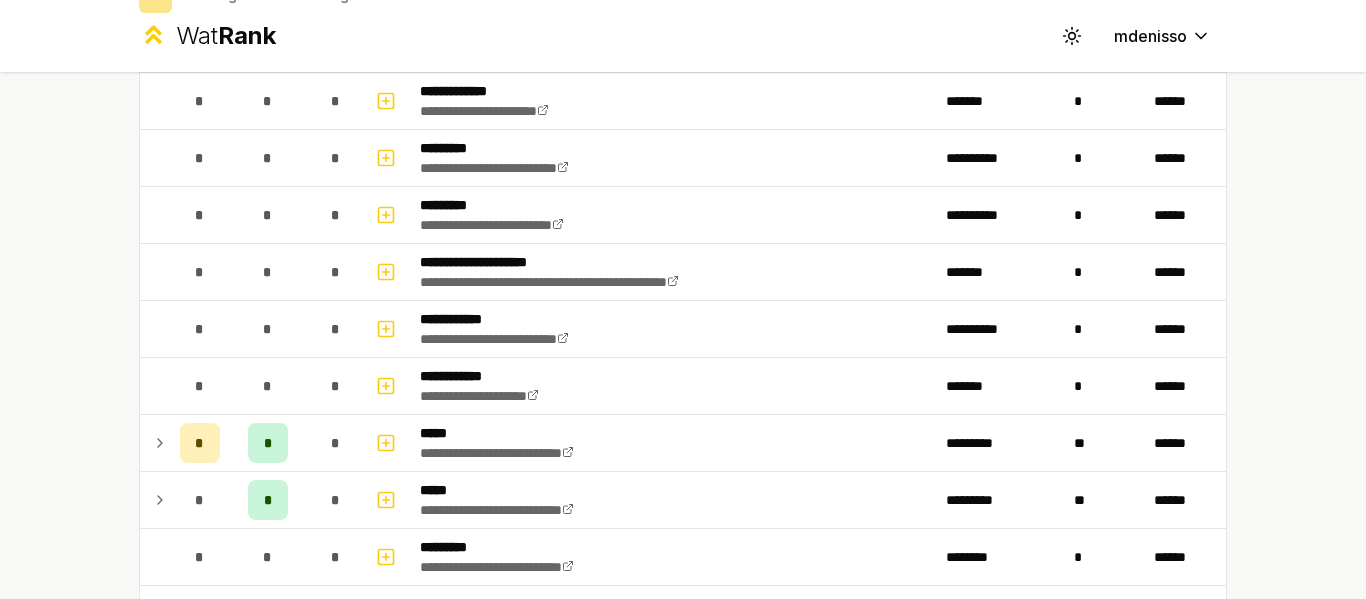 scroll, scrollTop: 0, scrollLeft: 0, axis: both 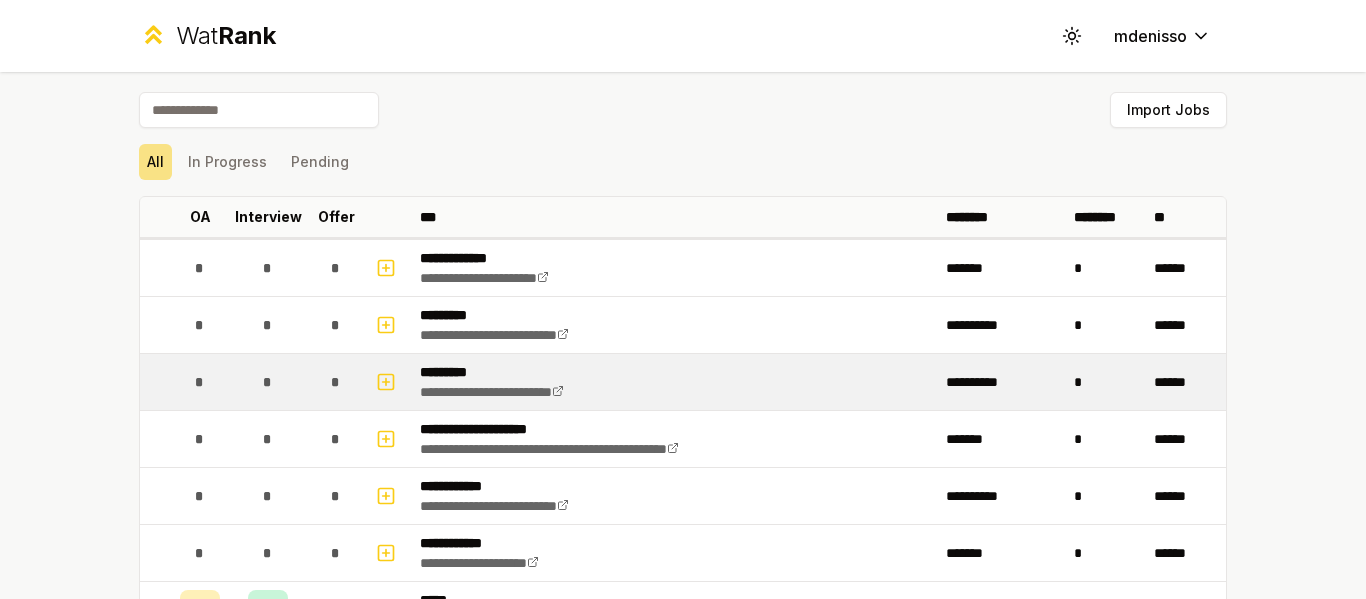 click on "**********" at bounding box center (675, 382) 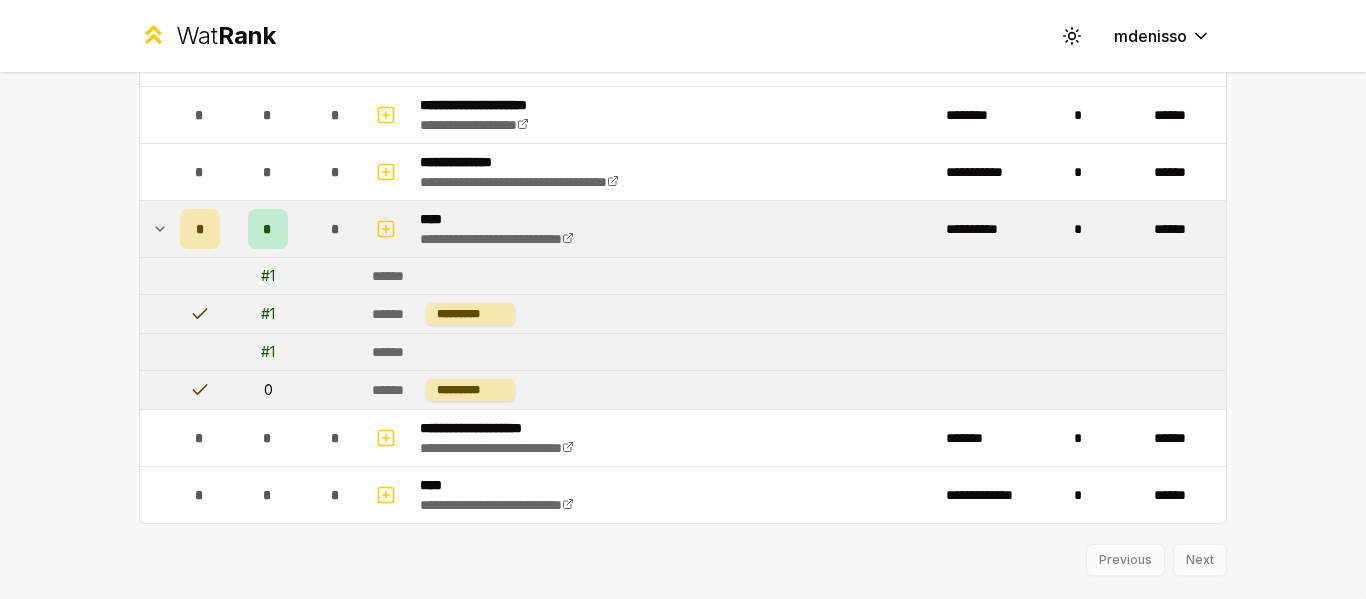 scroll, scrollTop: 2440, scrollLeft: 0, axis: vertical 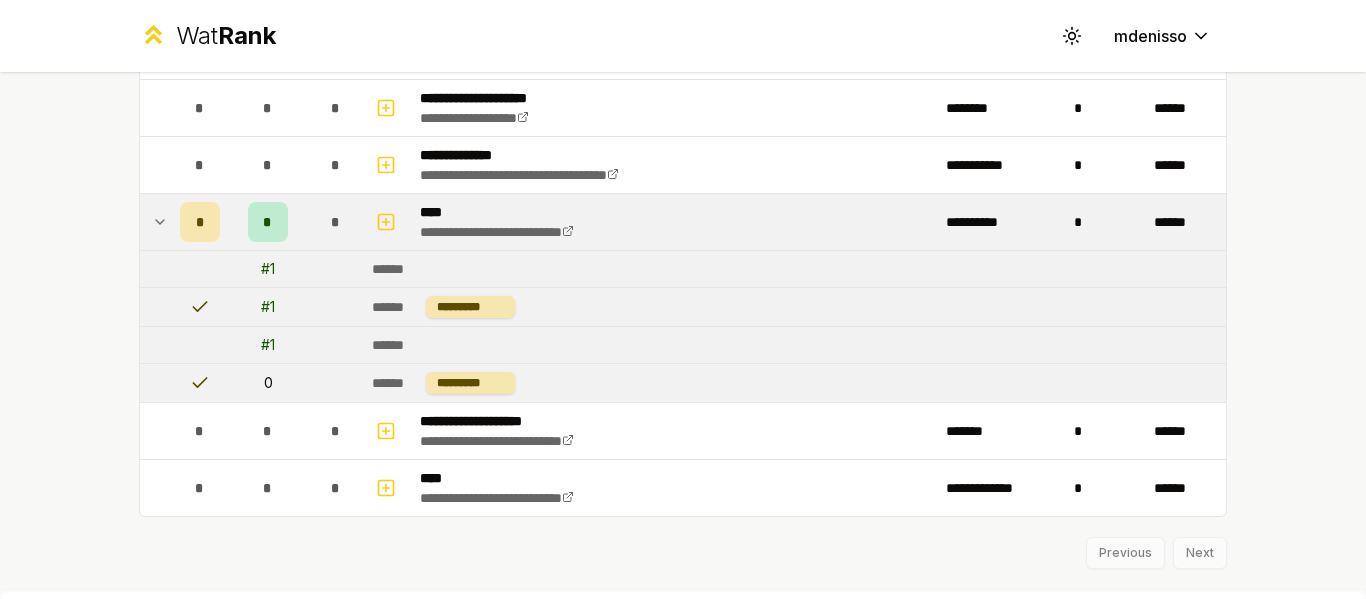 click on "*" at bounding box center (1106, 222) 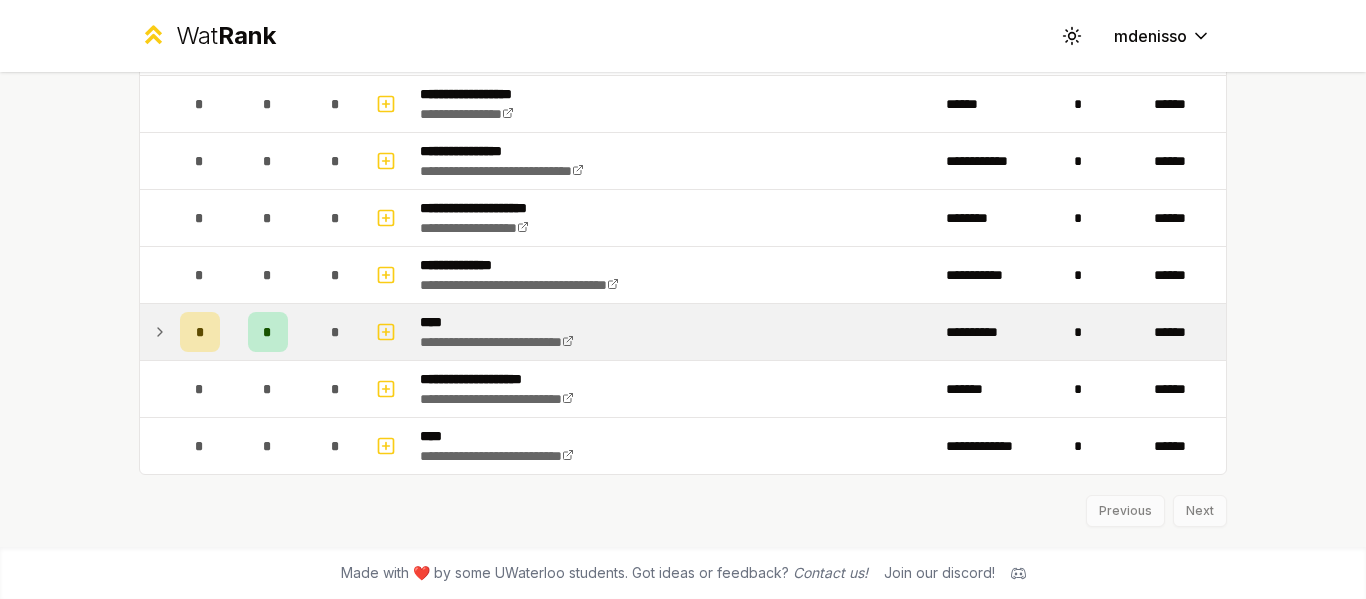 scroll, scrollTop: 2330, scrollLeft: 0, axis: vertical 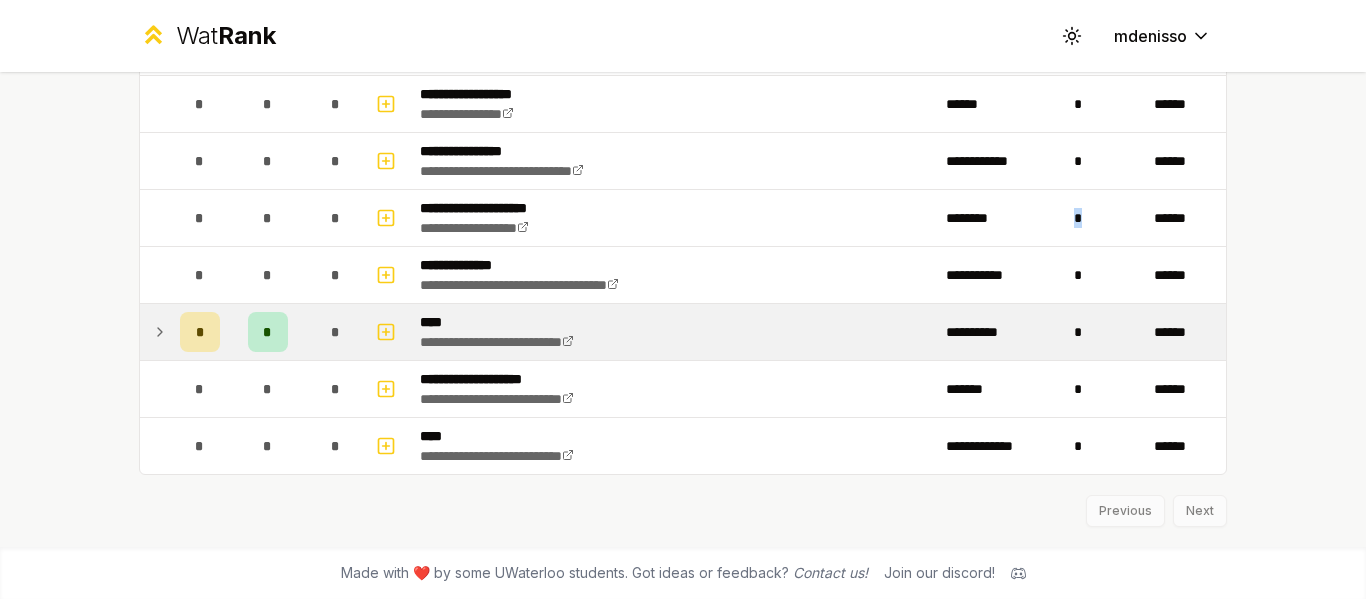 click on "*" at bounding box center [1106, 218] 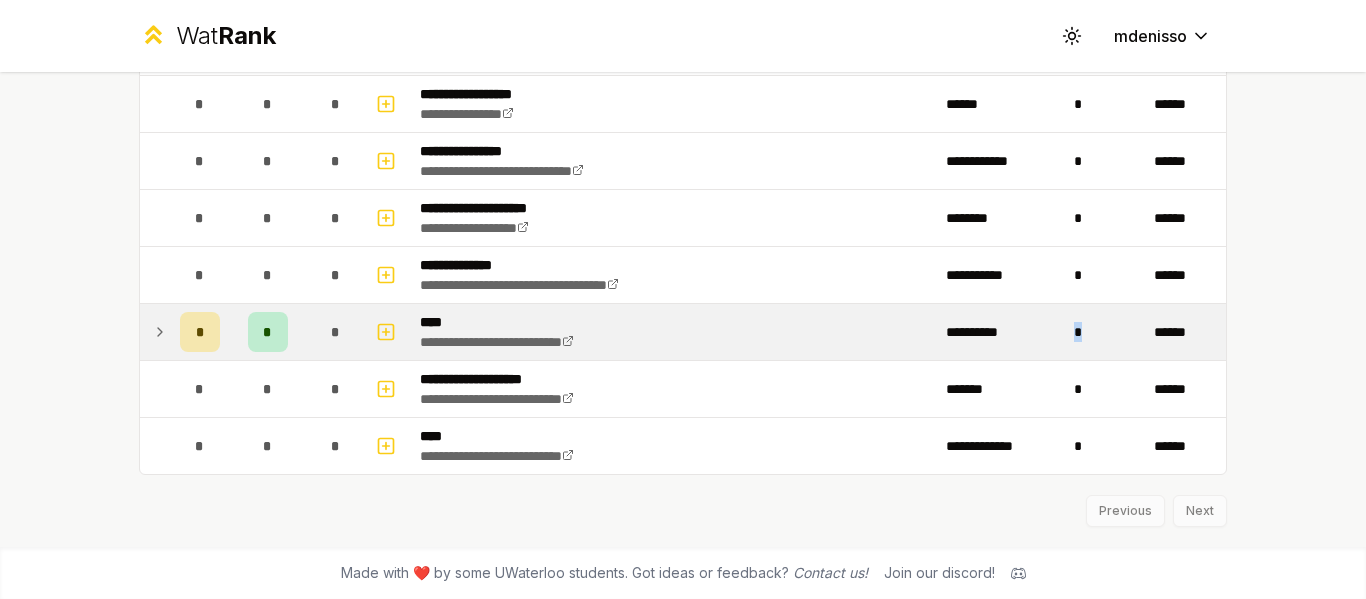 drag, startPoint x: 1079, startPoint y: 341, endPoint x: 1040, endPoint y: 341, distance: 39 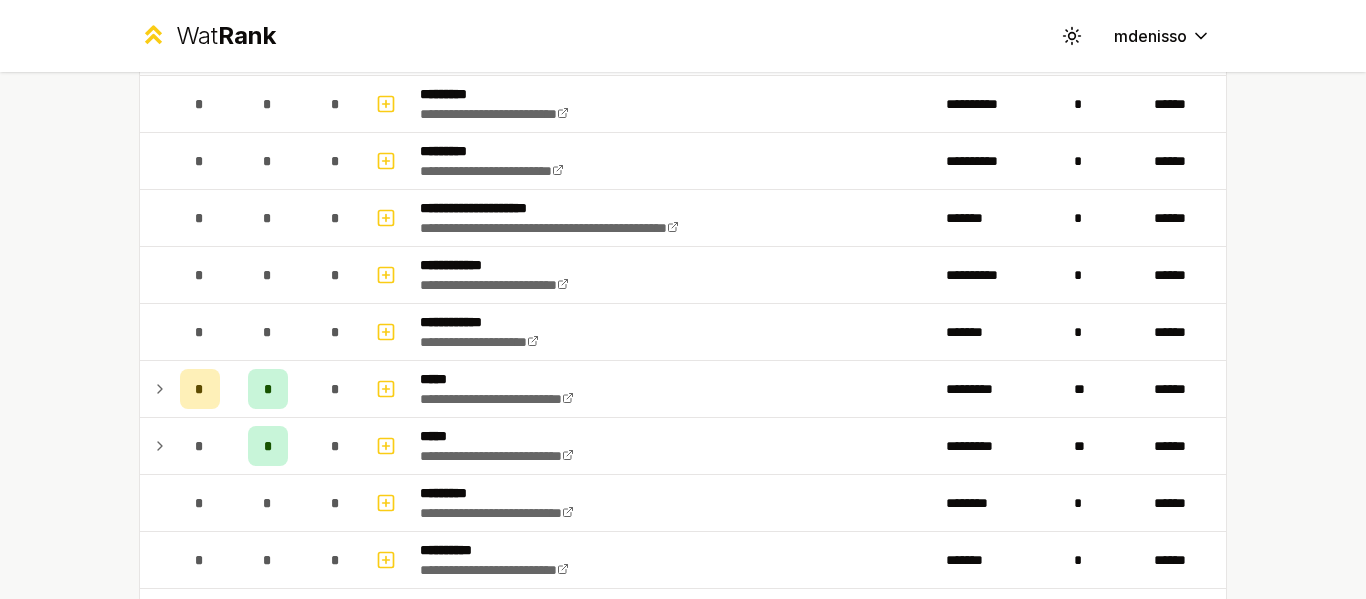 scroll, scrollTop: 0, scrollLeft: 0, axis: both 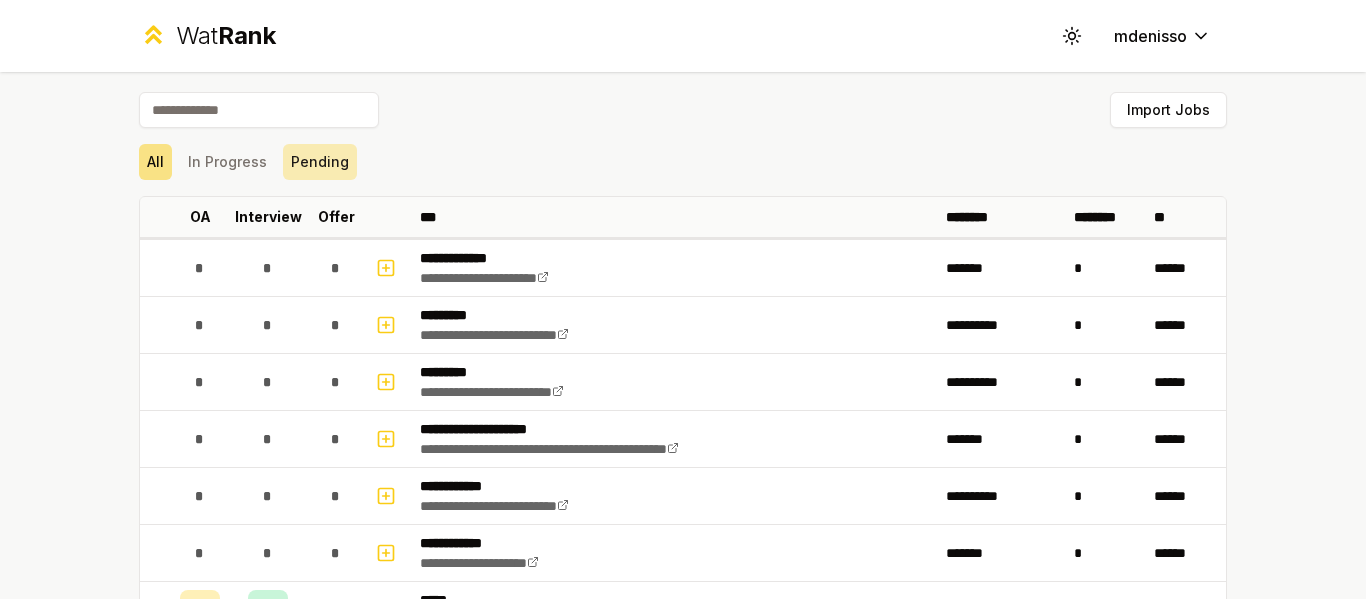 drag, startPoint x: 348, startPoint y: 160, endPoint x: 325, endPoint y: 157, distance: 23.194826 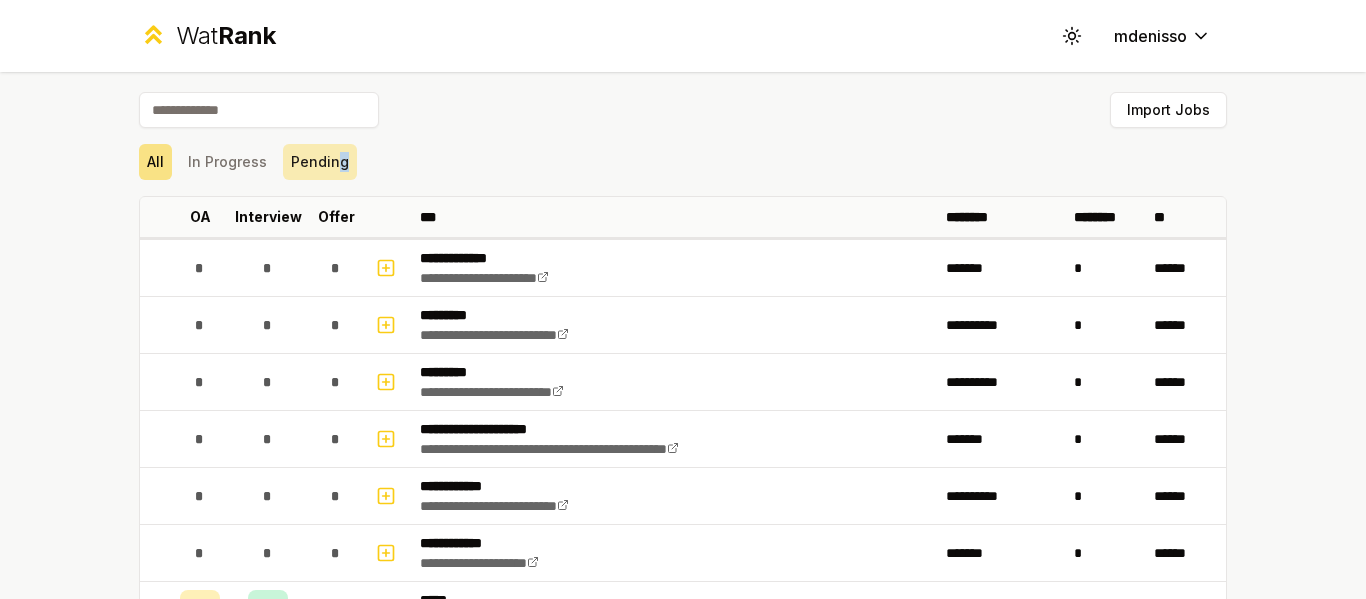 click on "Pending" at bounding box center (320, 162) 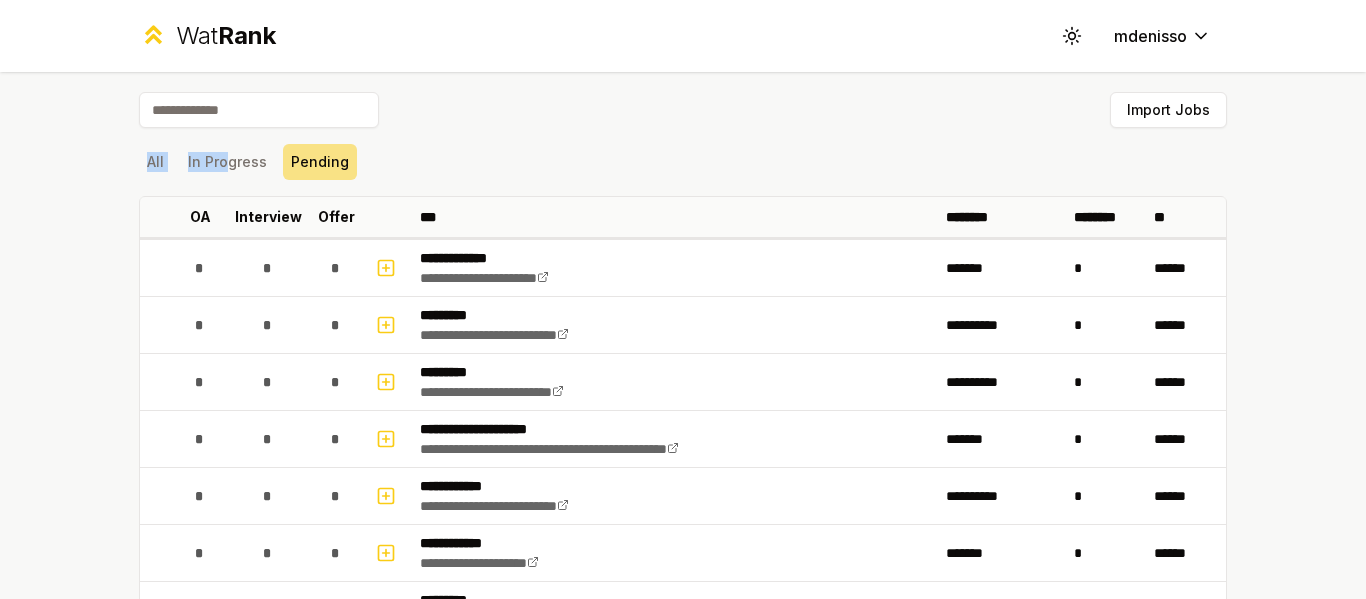 drag, startPoint x: 222, startPoint y: 143, endPoint x: 127, endPoint y: 154, distance: 95.63472 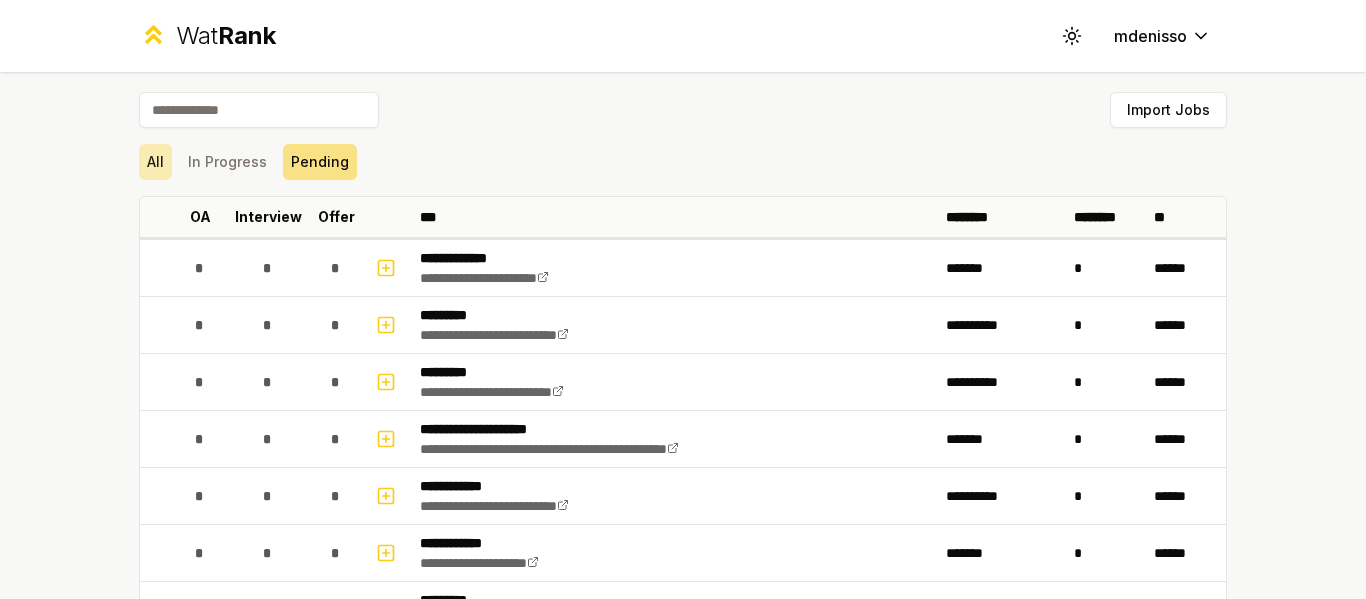 click on "All" at bounding box center (155, 162) 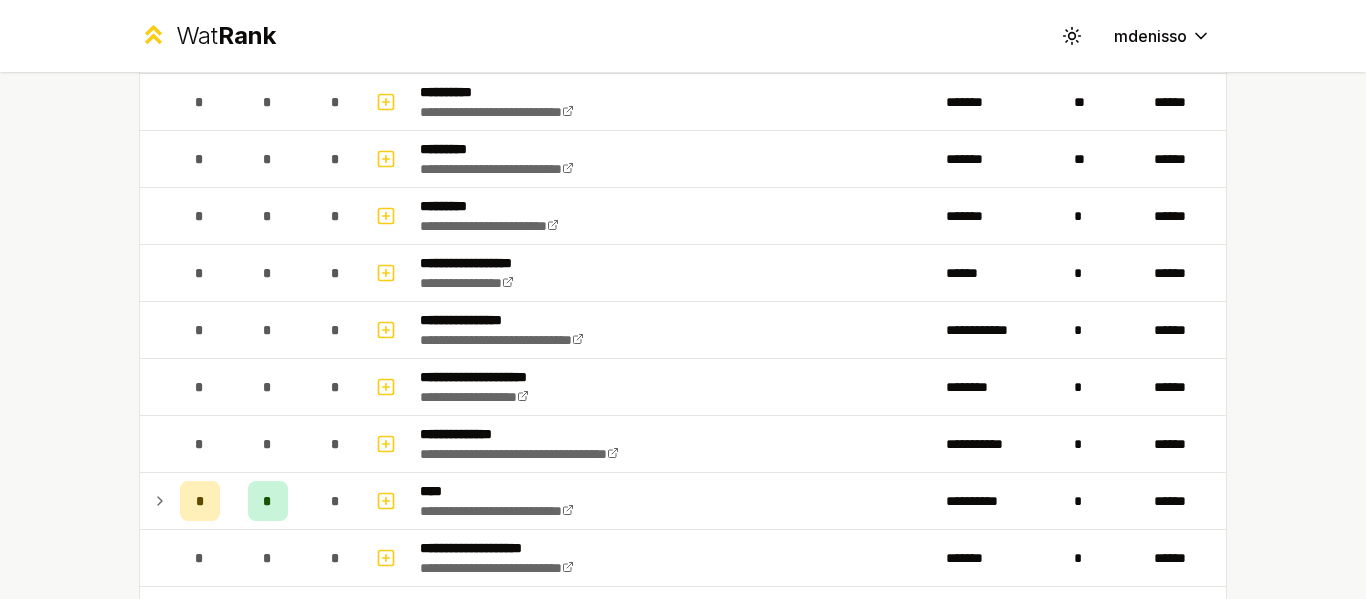 scroll, scrollTop: 2160, scrollLeft: 0, axis: vertical 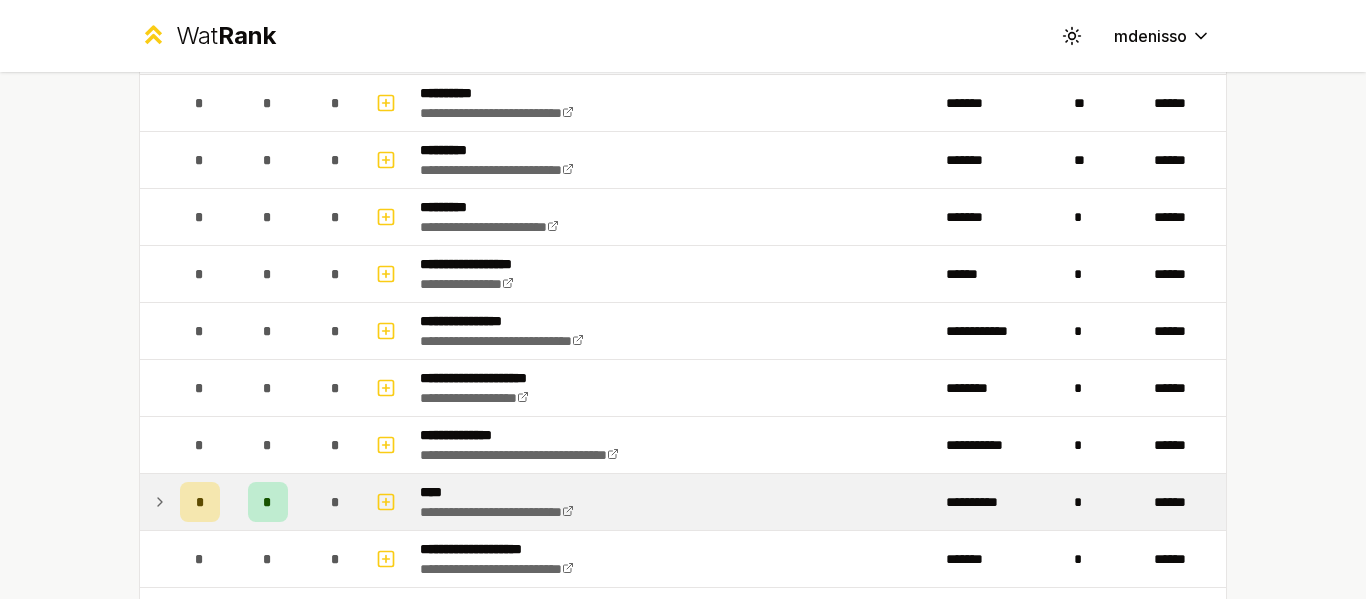 click on "****" at bounding box center [520, 492] 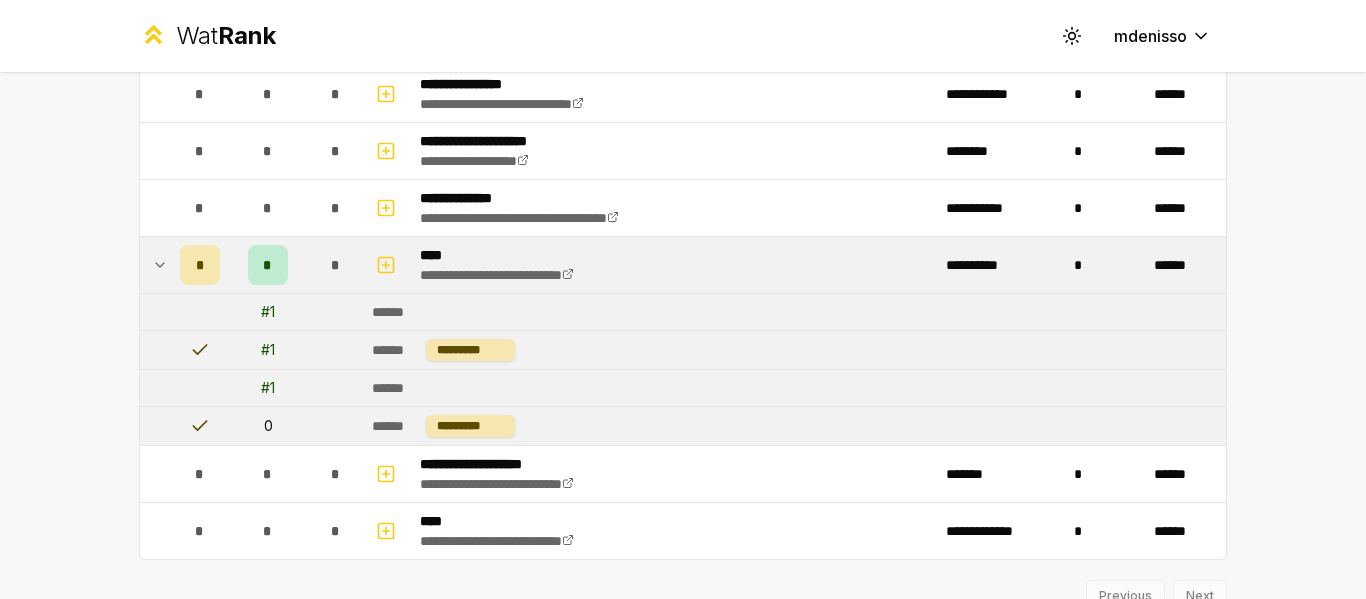 scroll, scrollTop: 2398, scrollLeft: 0, axis: vertical 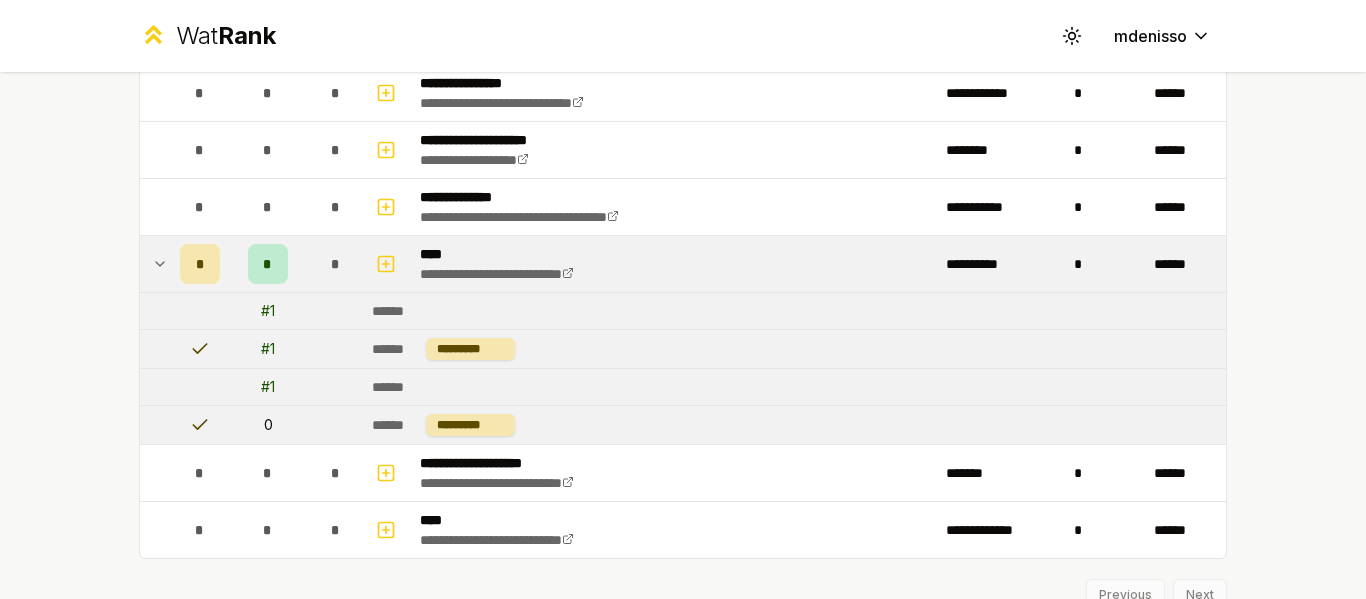 click on "*" at bounding box center (335, 264) 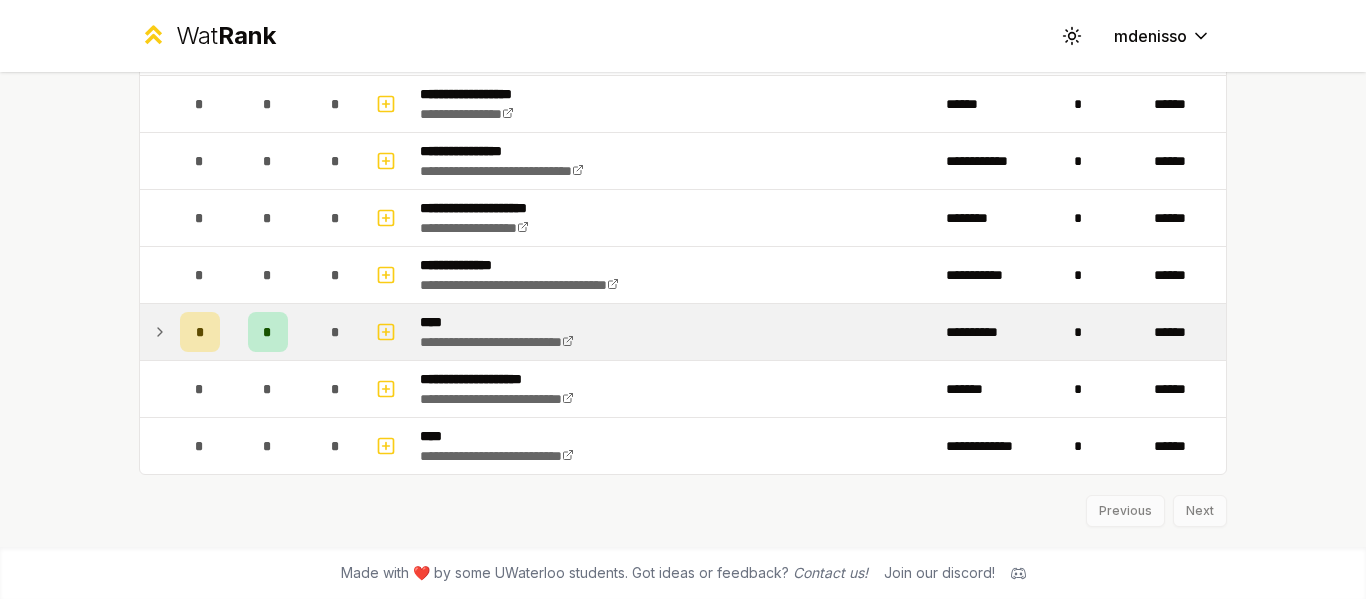 click on "*" at bounding box center (335, 332) 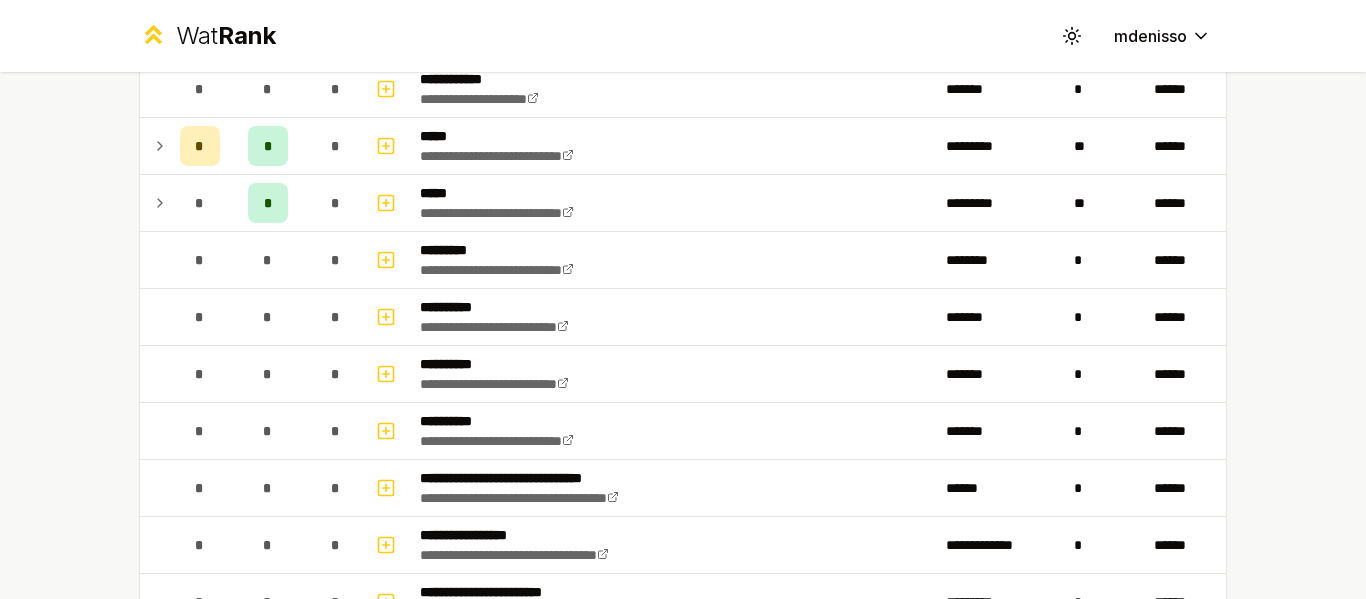 scroll, scrollTop: 0, scrollLeft: 0, axis: both 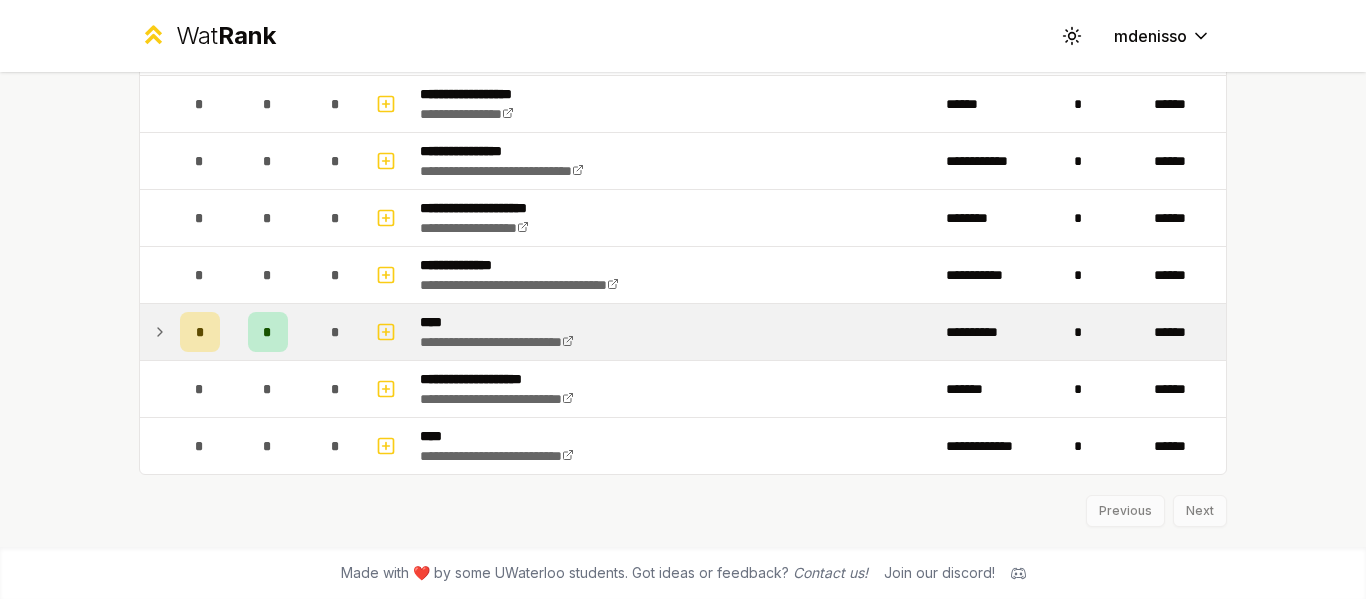 click on "*" at bounding box center (1106, 332) 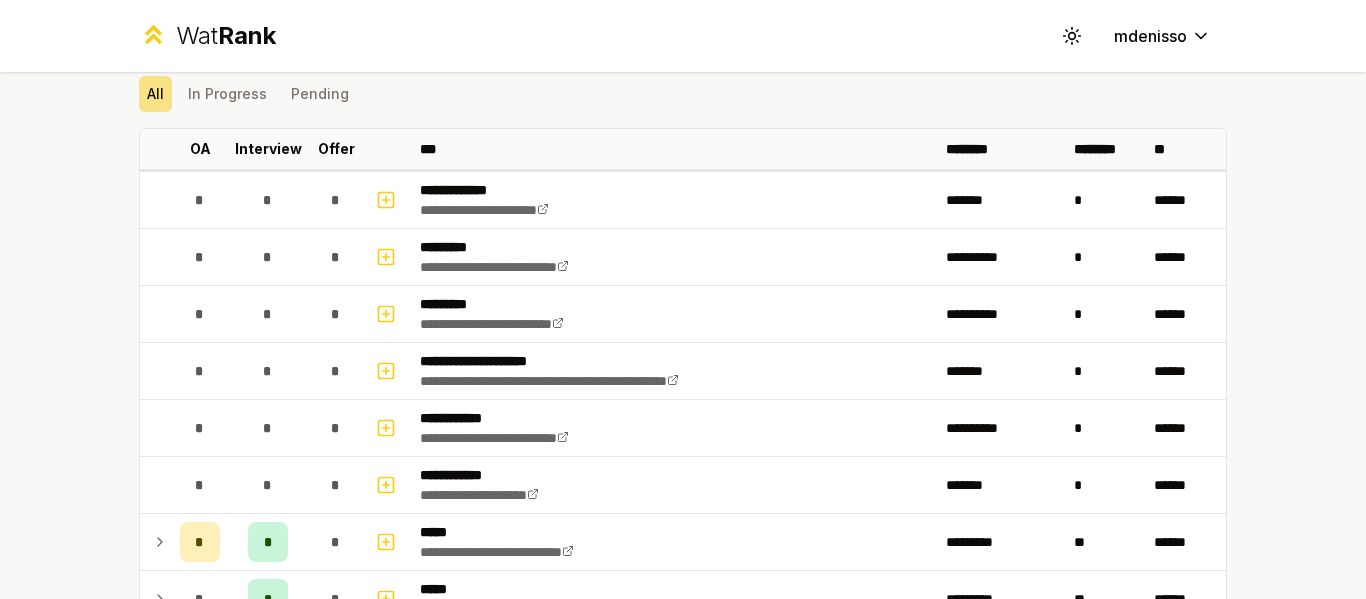 scroll, scrollTop: 0, scrollLeft: 0, axis: both 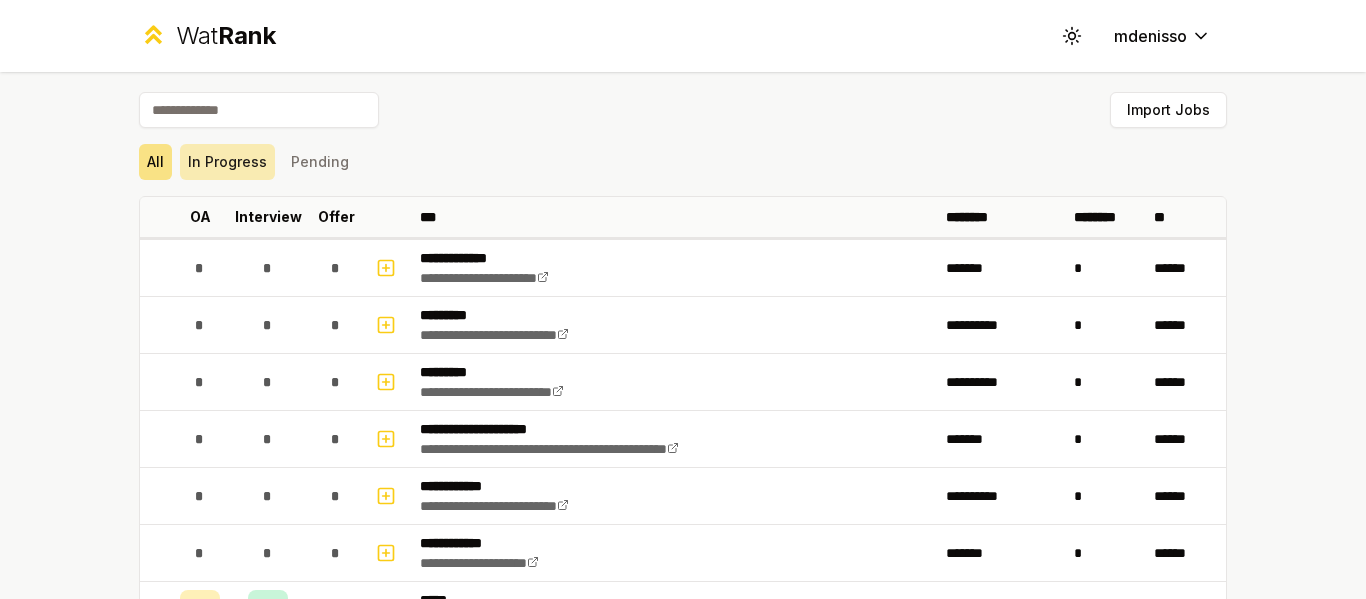 click on "In Progress" at bounding box center [227, 162] 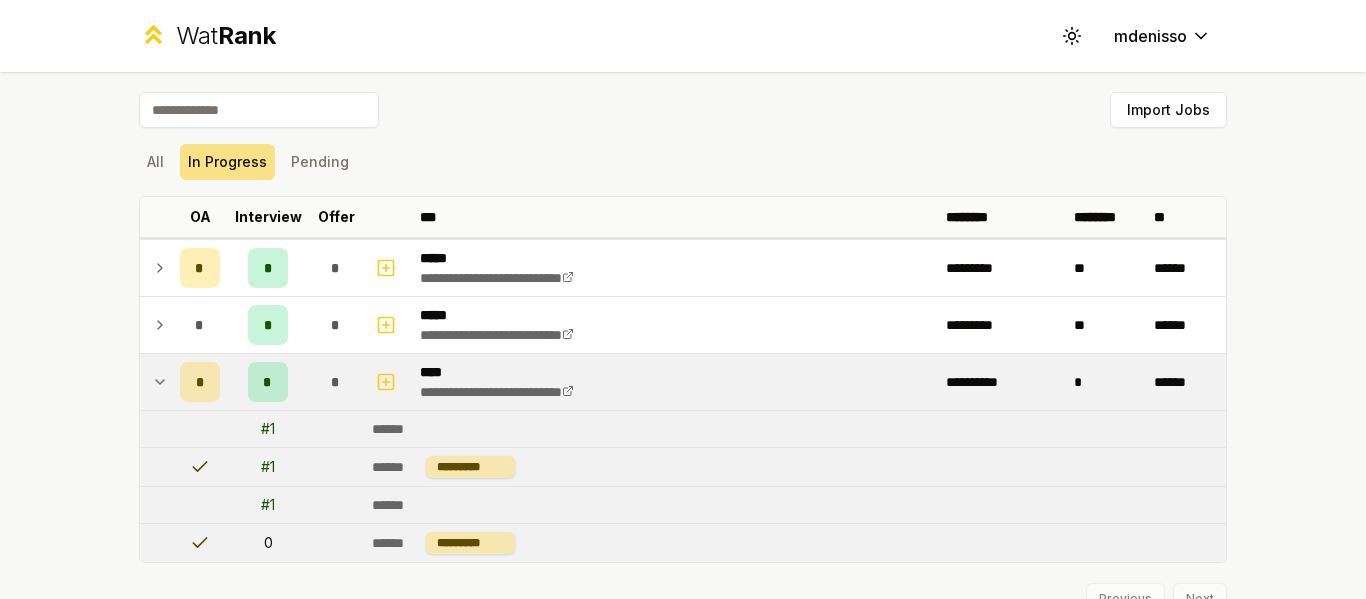 click 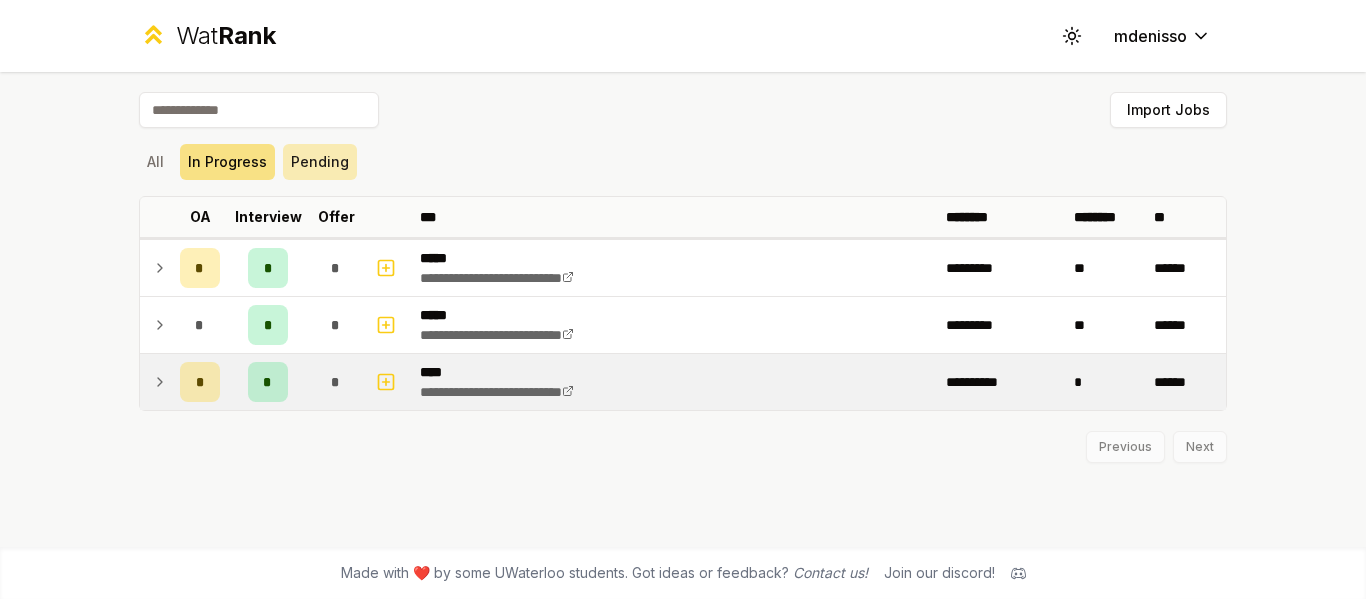 click on "Pending" at bounding box center (320, 162) 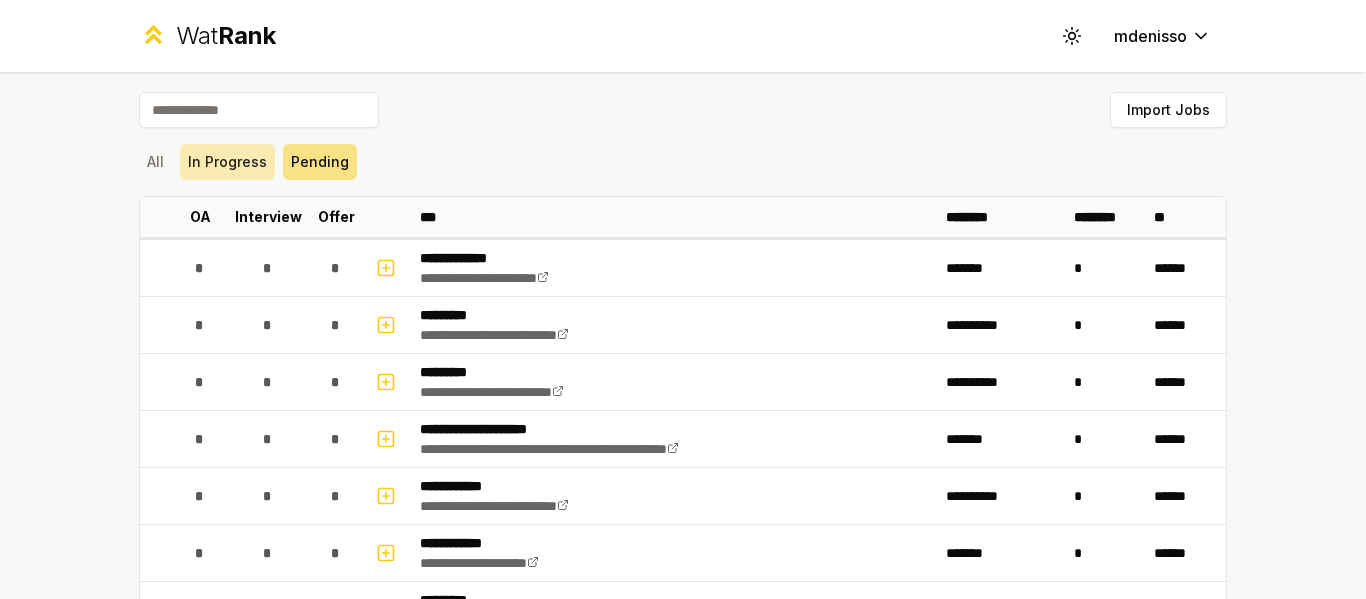 click on "In Progress" at bounding box center (227, 162) 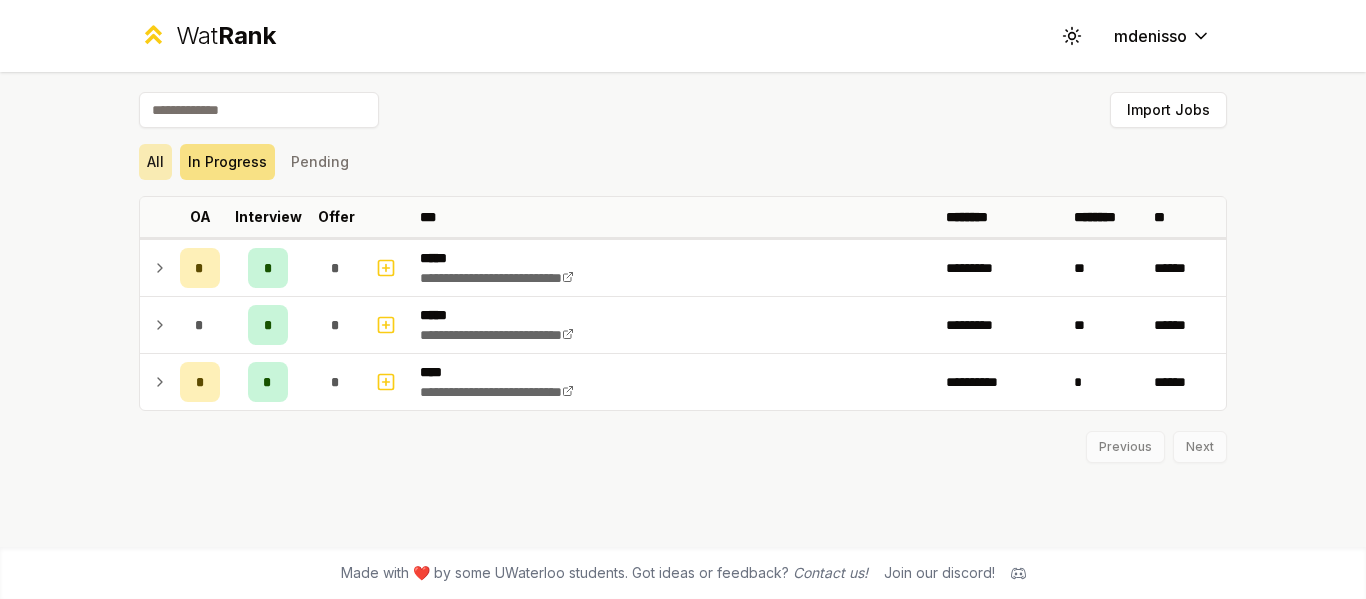 click on "All" at bounding box center (155, 162) 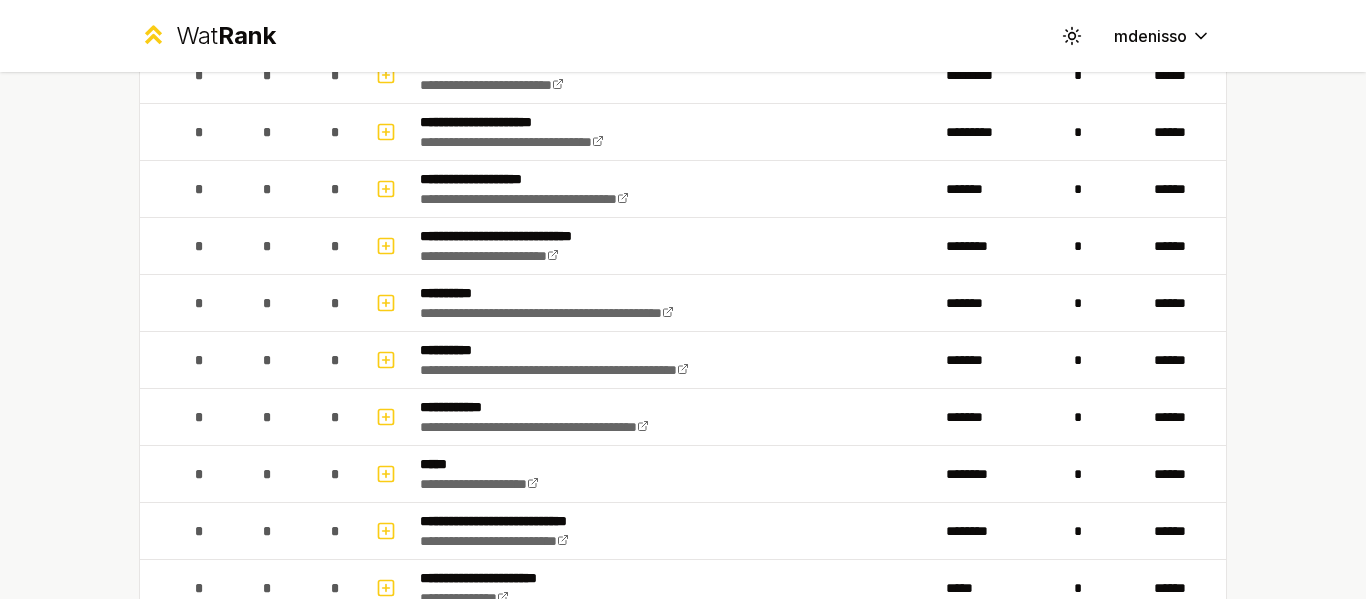 scroll, scrollTop: 992, scrollLeft: 0, axis: vertical 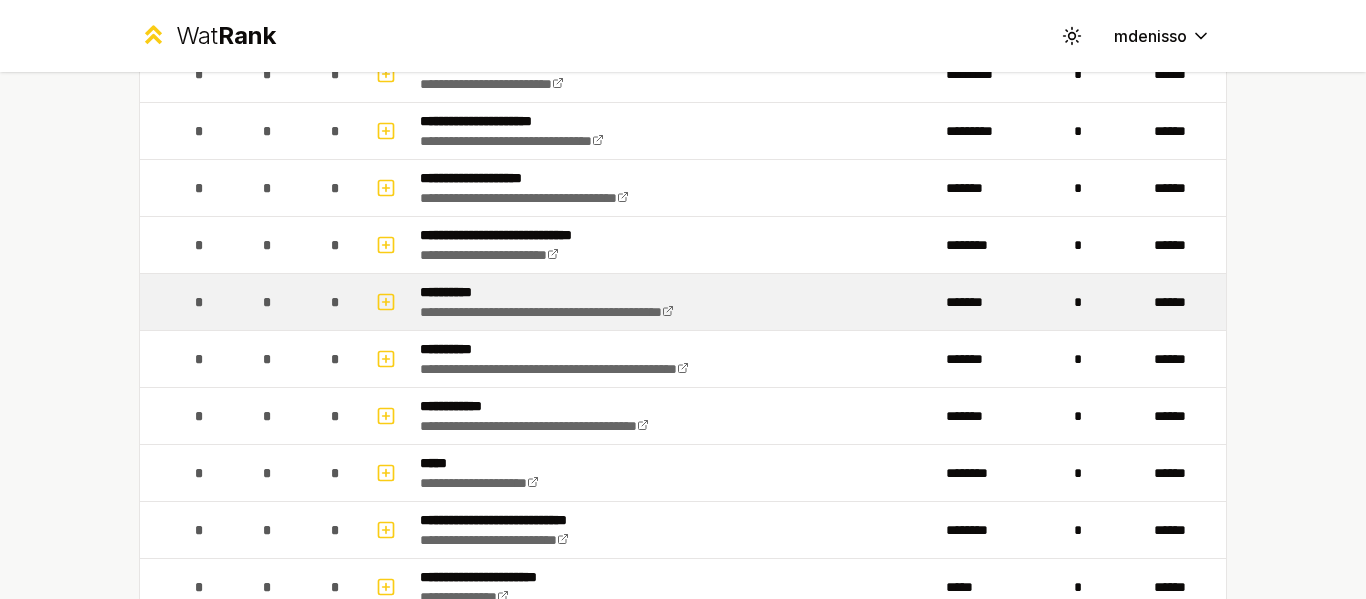 click on "**********" at bounding box center [595, 292] 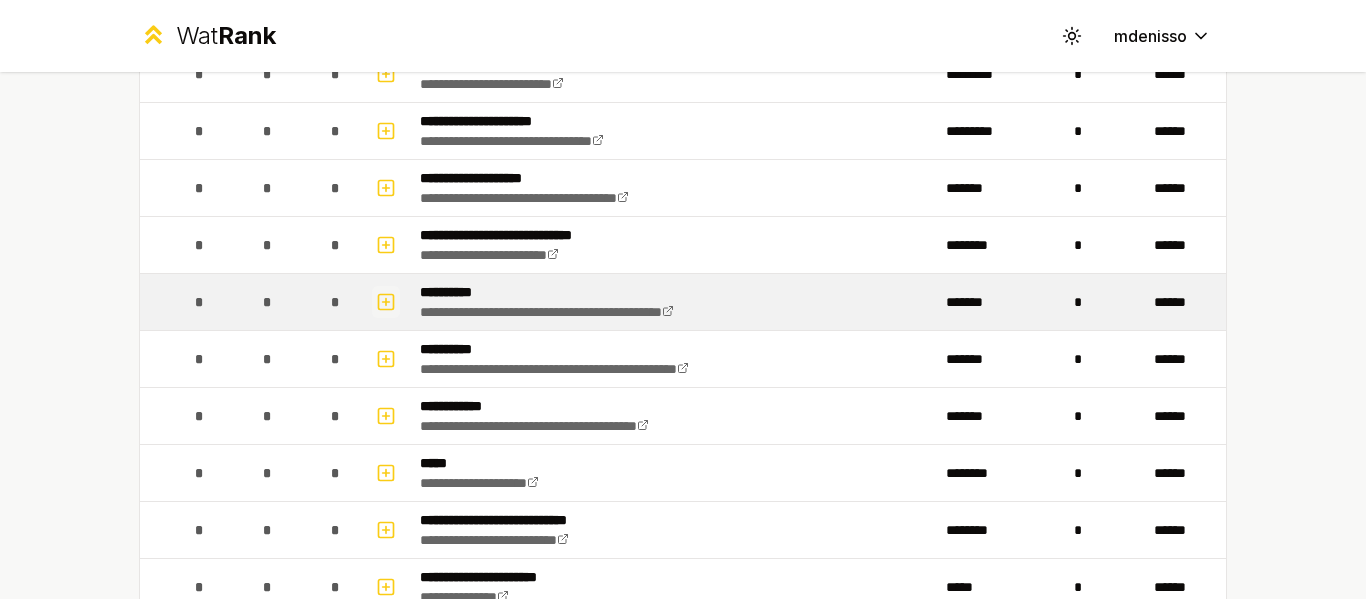 drag, startPoint x: 400, startPoint y: 306, endPoint x: 377, endPoint y: 305, distance: 23.021729 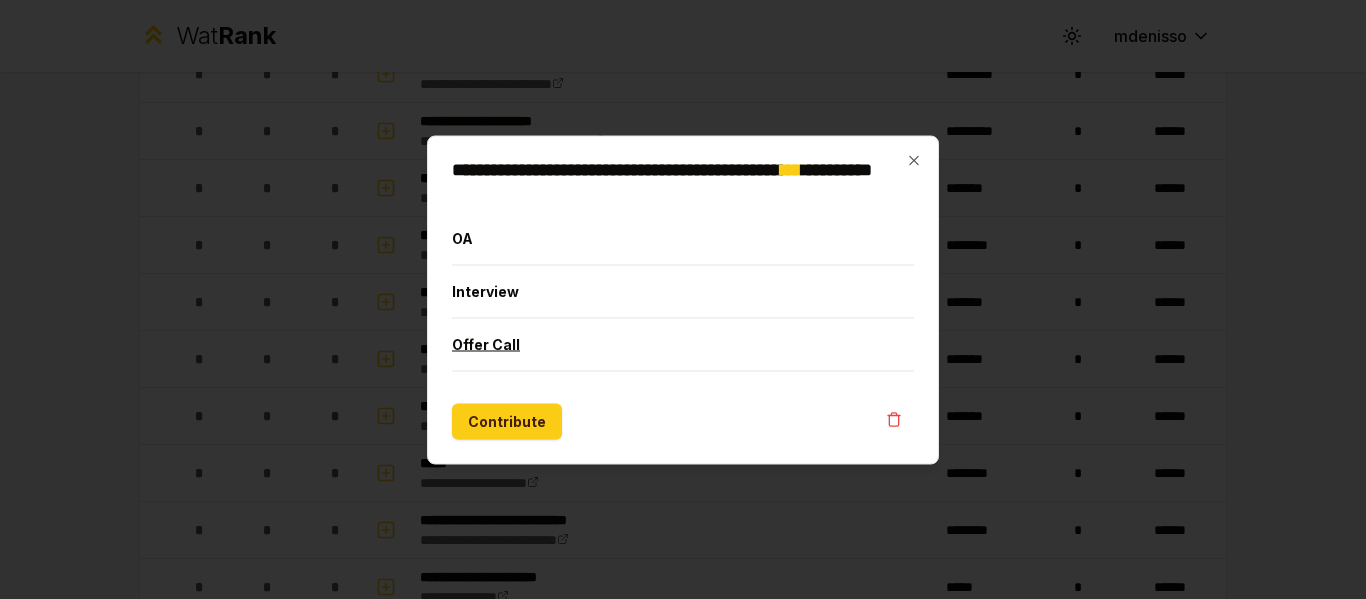 click on "Offer Call" at bounding box center [683, 344] 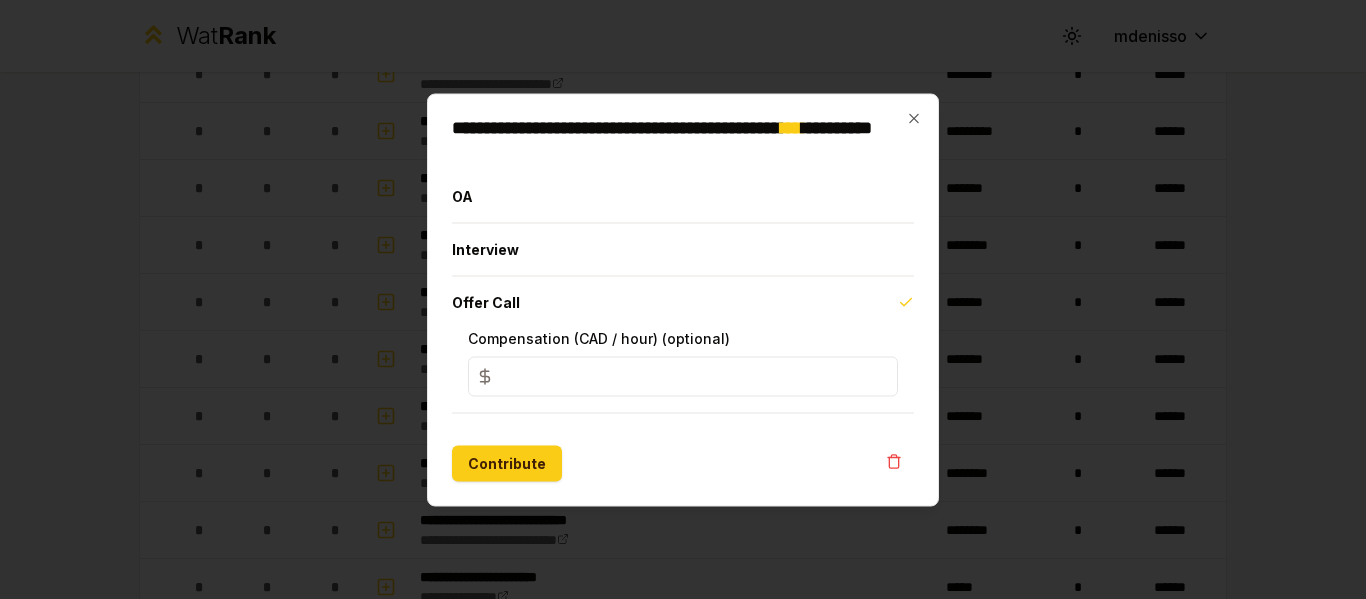 click on "*" at bounding box center [683, 376] 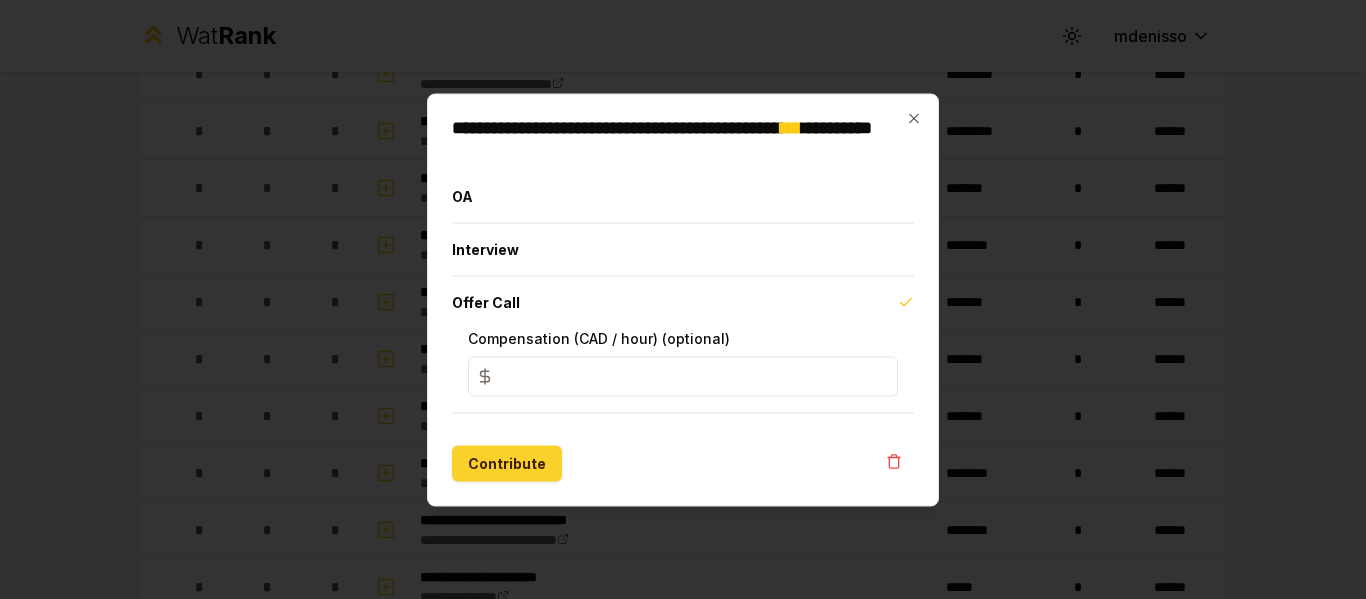 click on "Contribute" at bounding box center [507, 463] 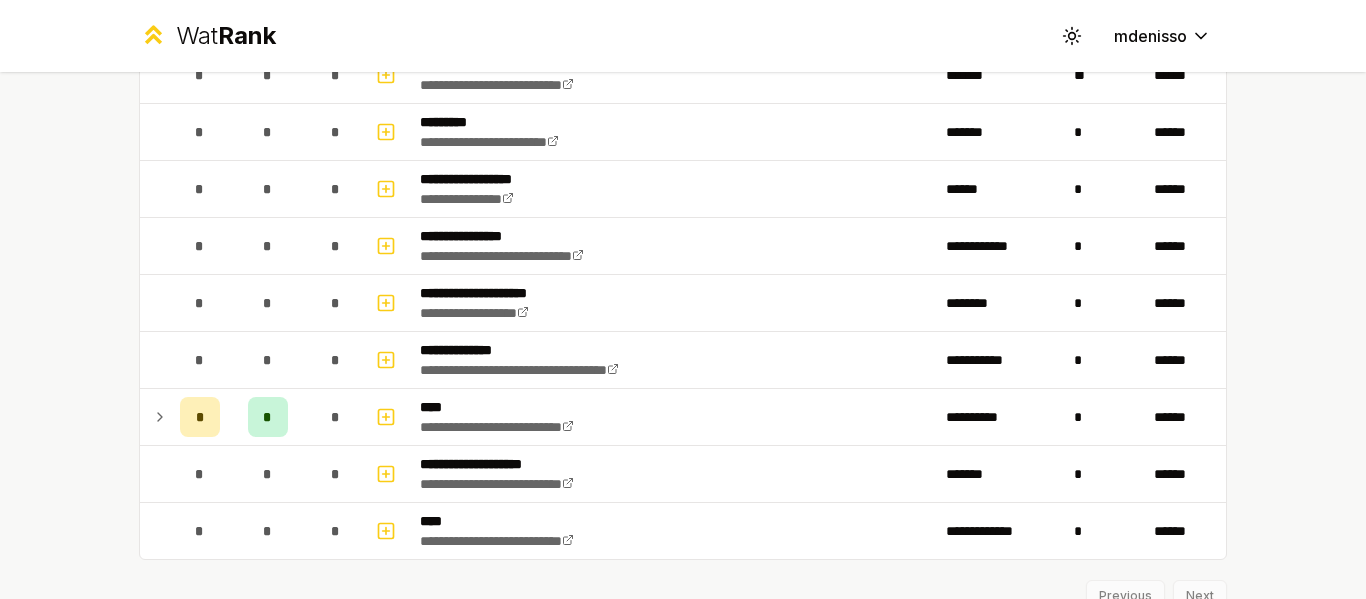 scroll, scrollTop: 2332, scrollLeft: 0, axis: vertical 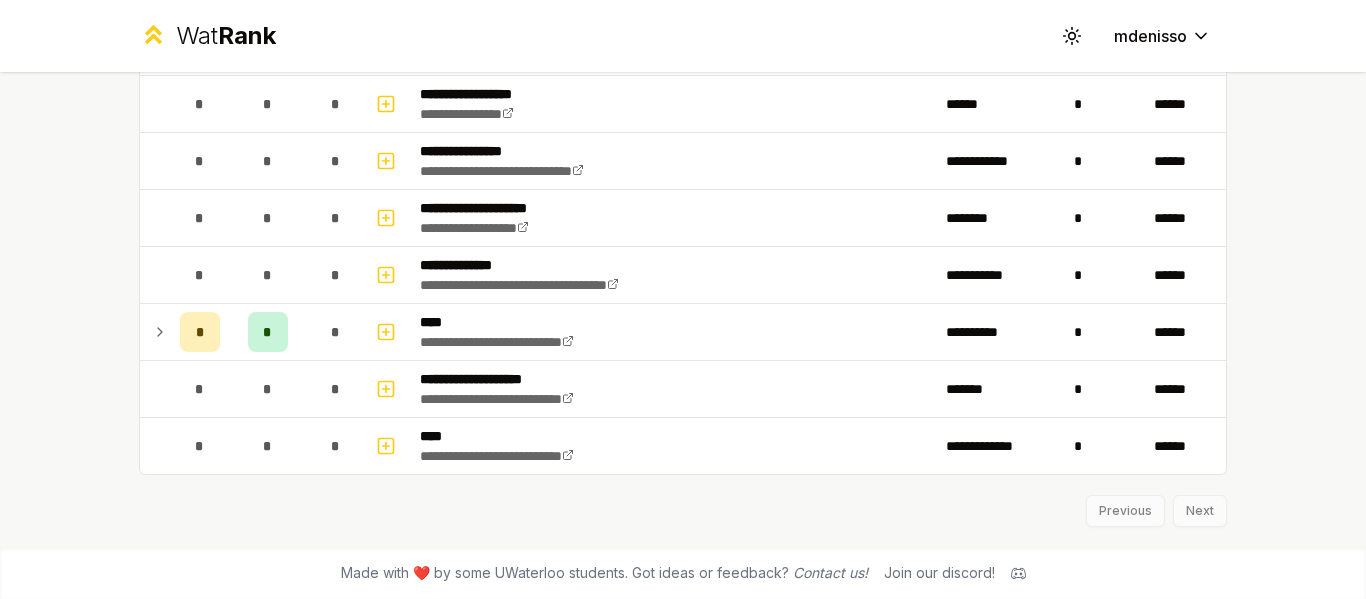 drag, startPoint x: 1197, startPoint y: 521, endPoint x: 1195, endPoint y: 509, distance: 12.165525 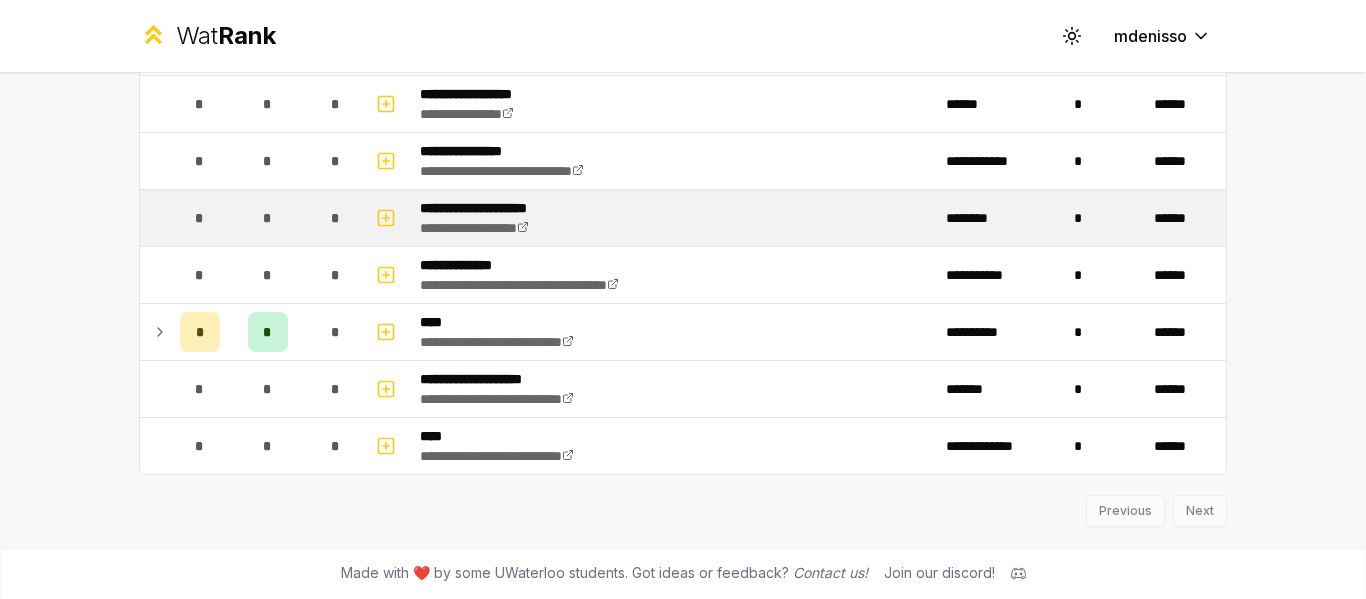 drag, startPoint x: 761, startPoint y: 344, endPoint x: 631, endPoint y: 224, distance: 176.91806 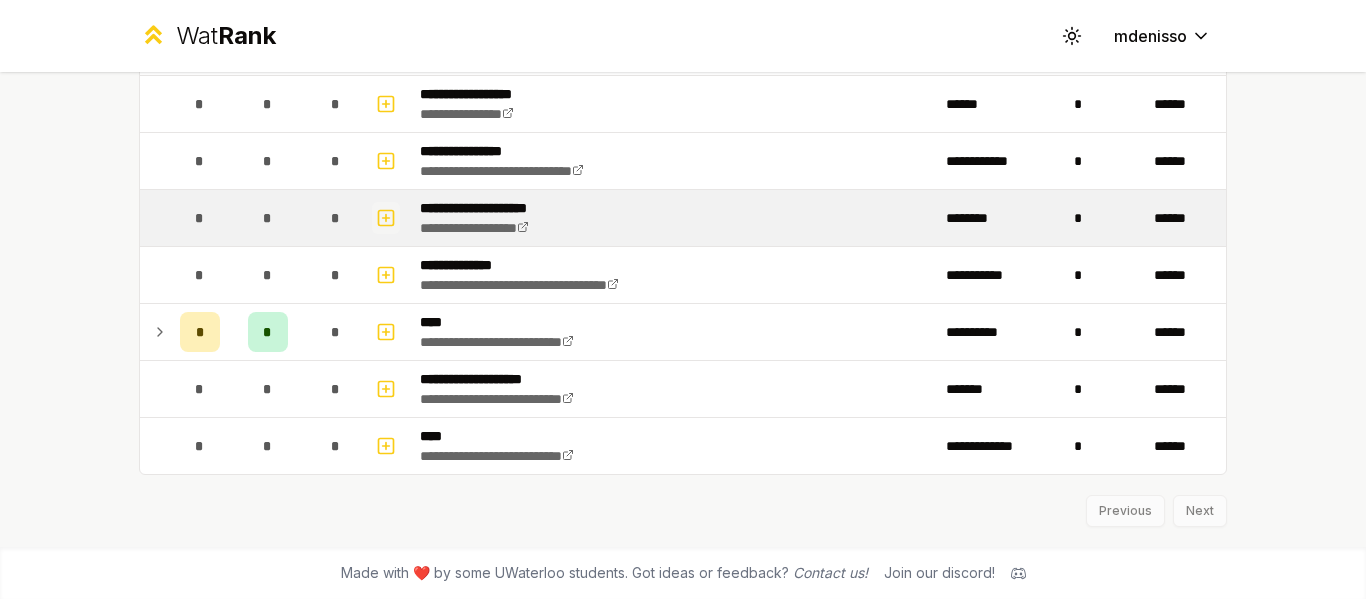 click 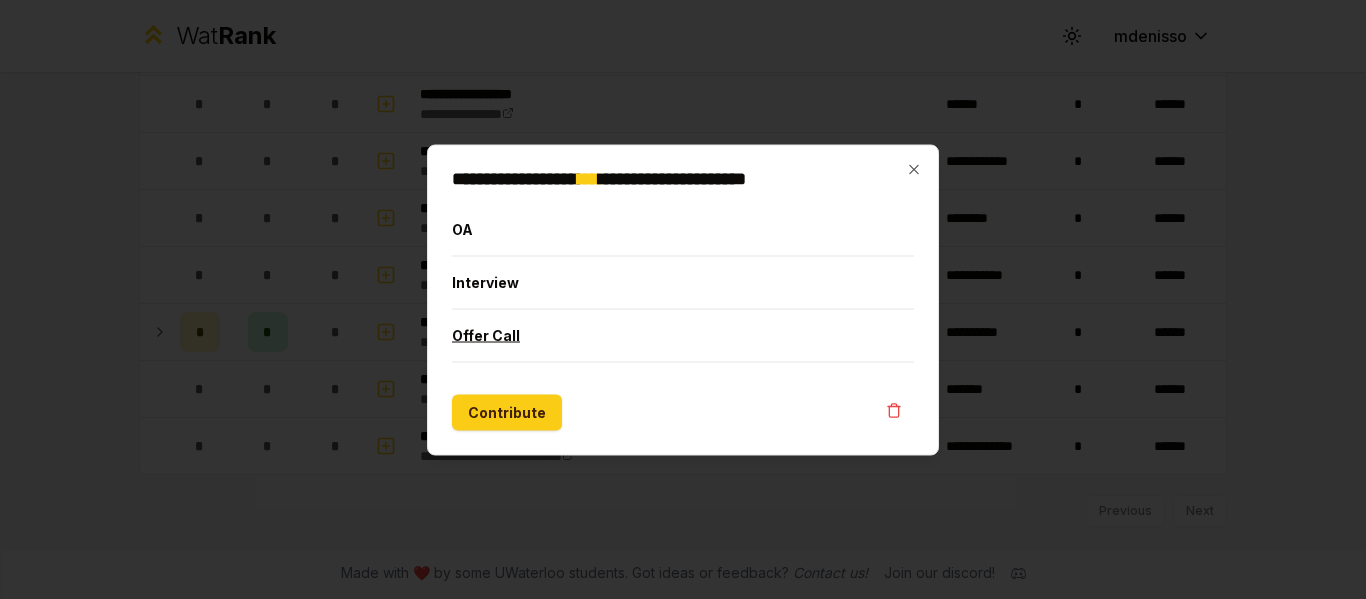 click on "Offer Call" at bounding box center [683, 335] 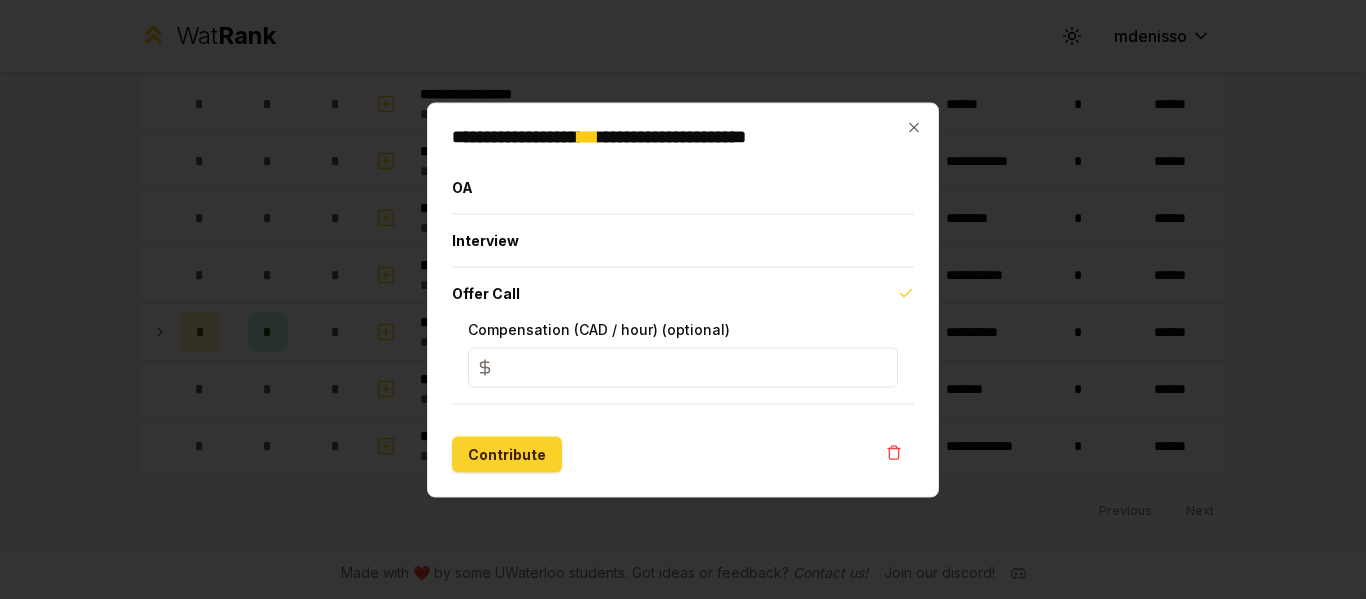 click on "Contribute" at bounding box center [507, 454] 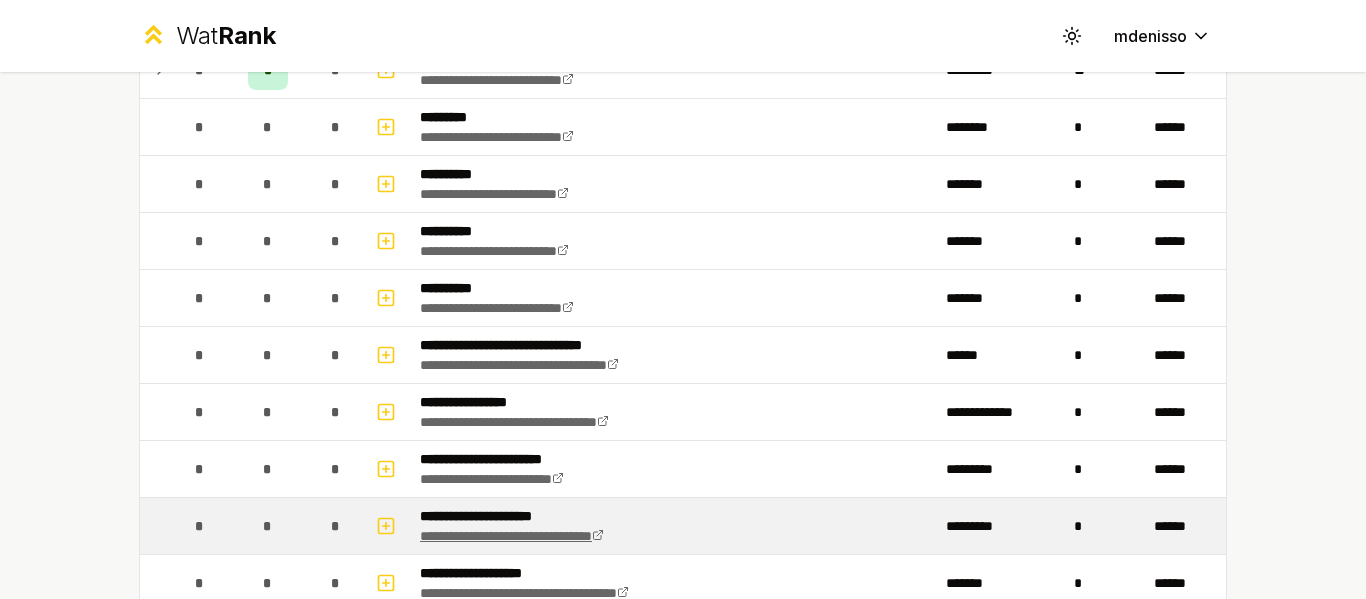 scroll, scrollTop: 912, scrollLeft: 0, axis: vertical 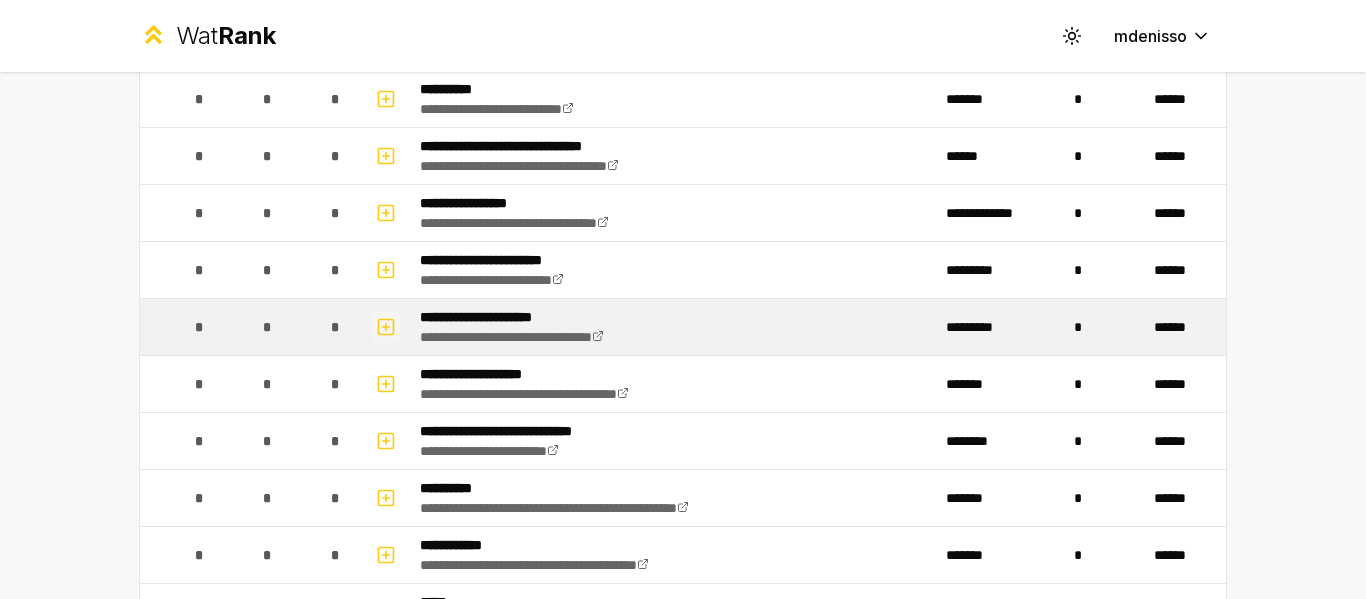 click 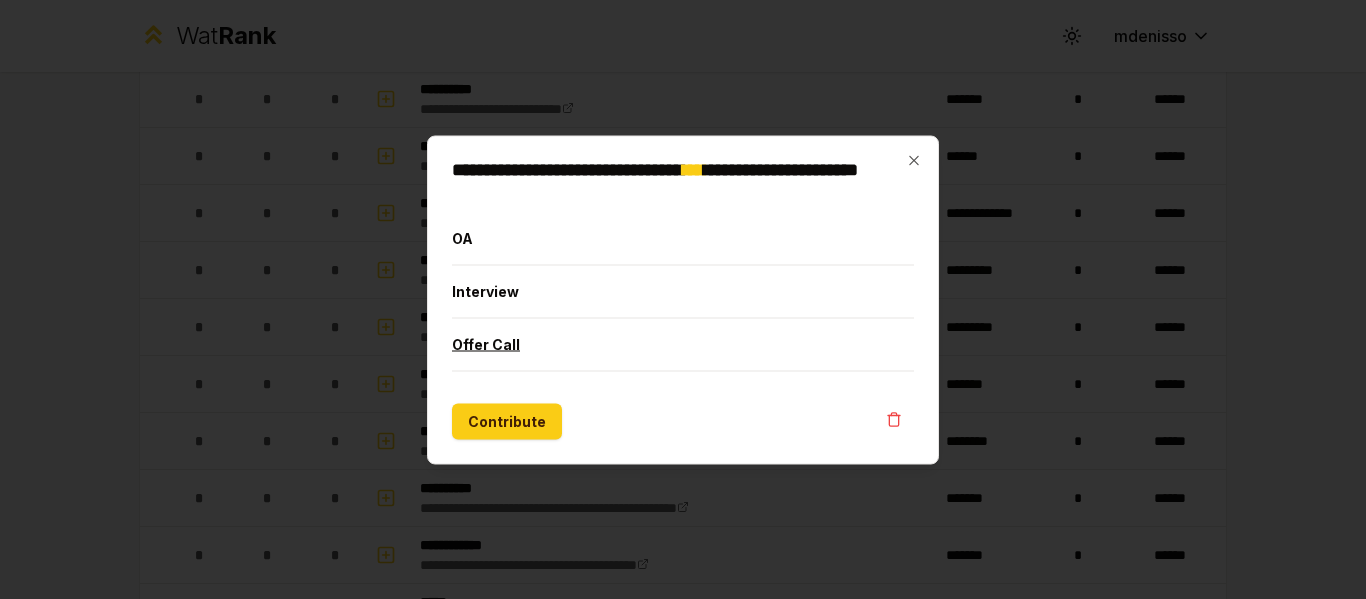 click on "Offer Call" at bounding box center [683, 344] 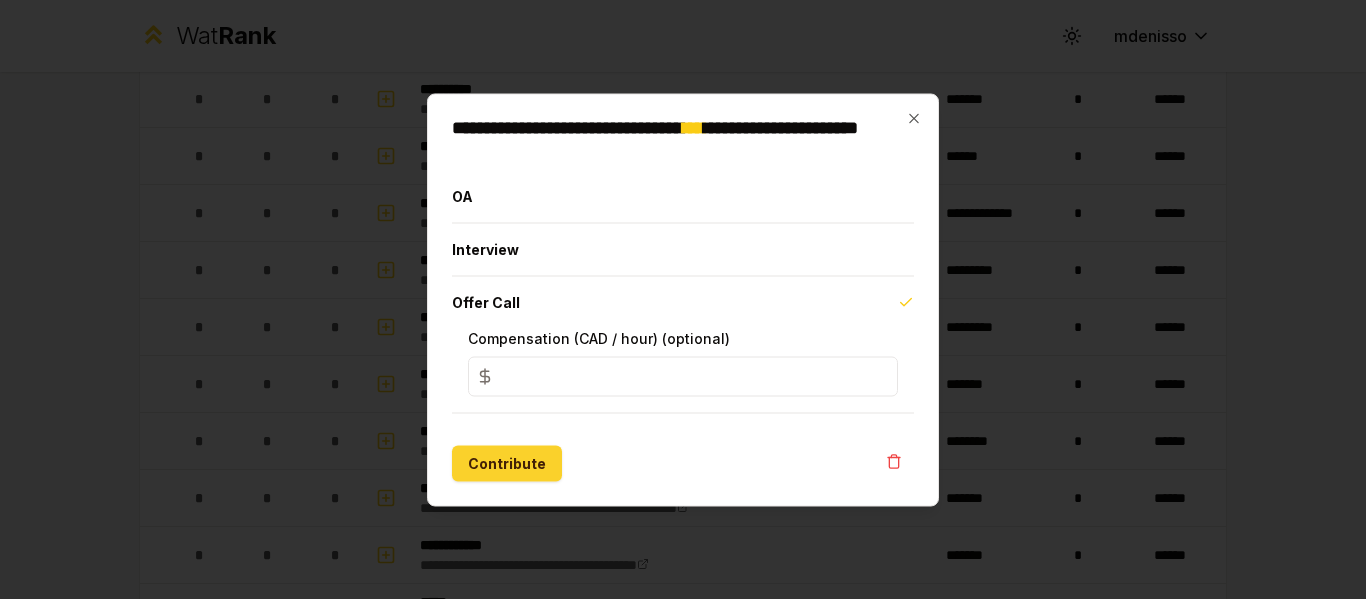 click on "Contribute" at bounding box center (507, 463) 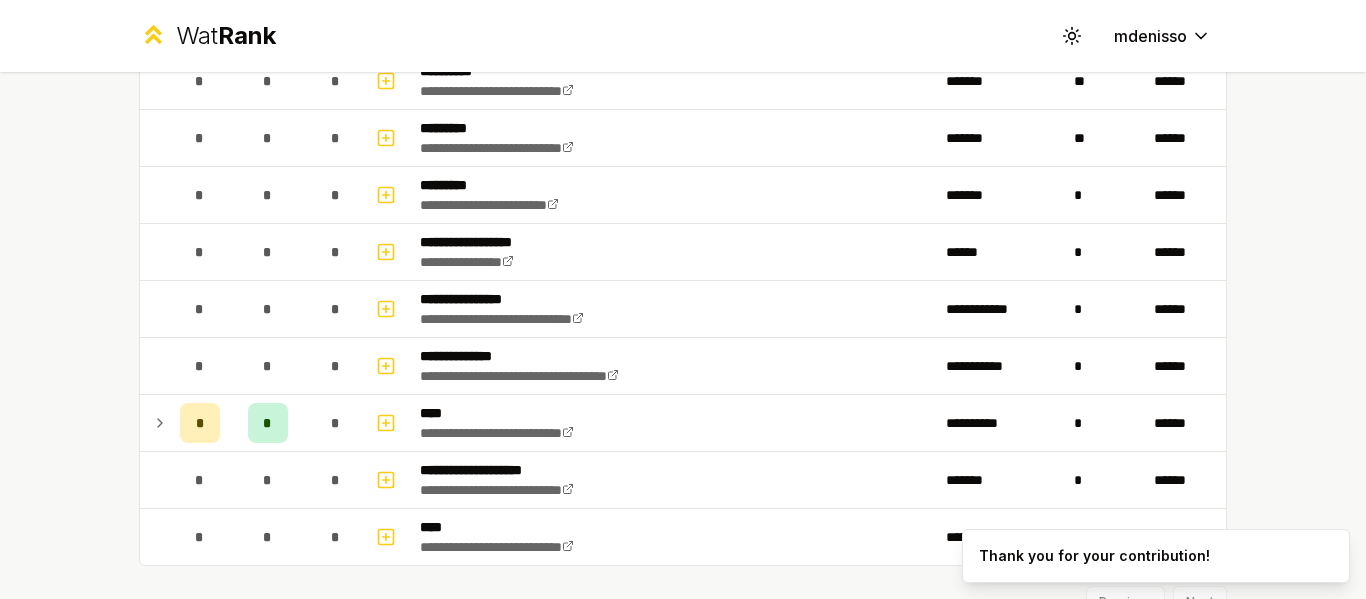 scroll, scrollTop: 2241, scrollLeft: 0, axis: vertical 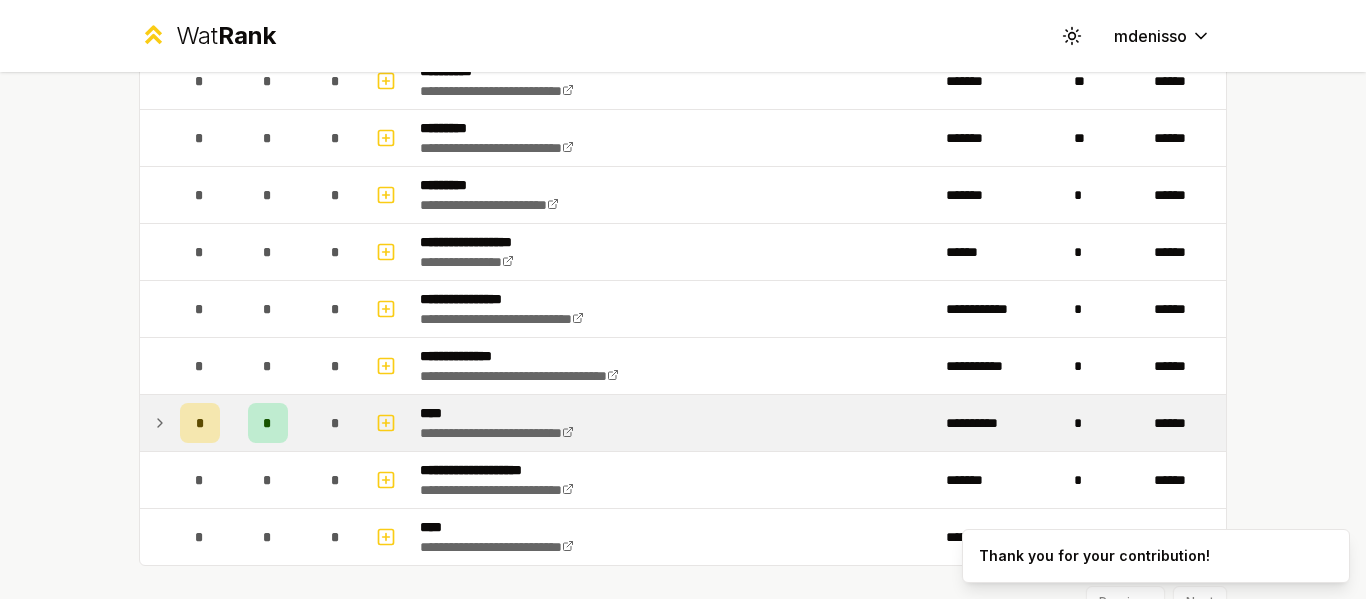click 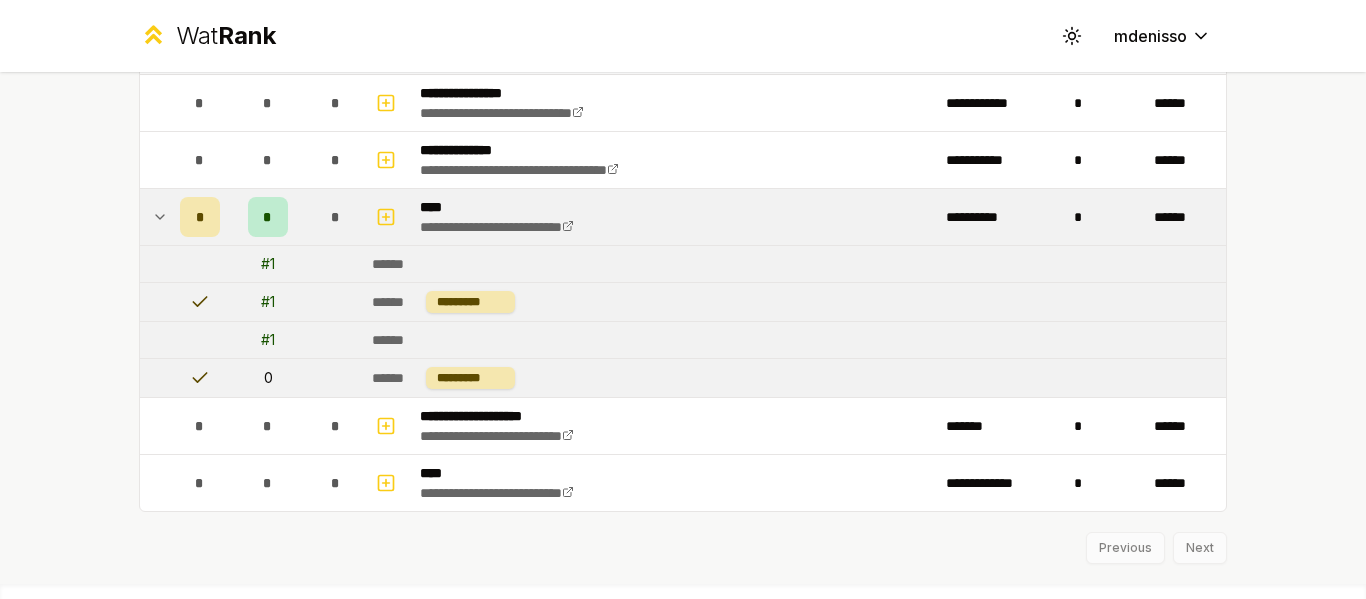 scroll, scrollTop: 92, scrollLeft: 0, axis: vertical 